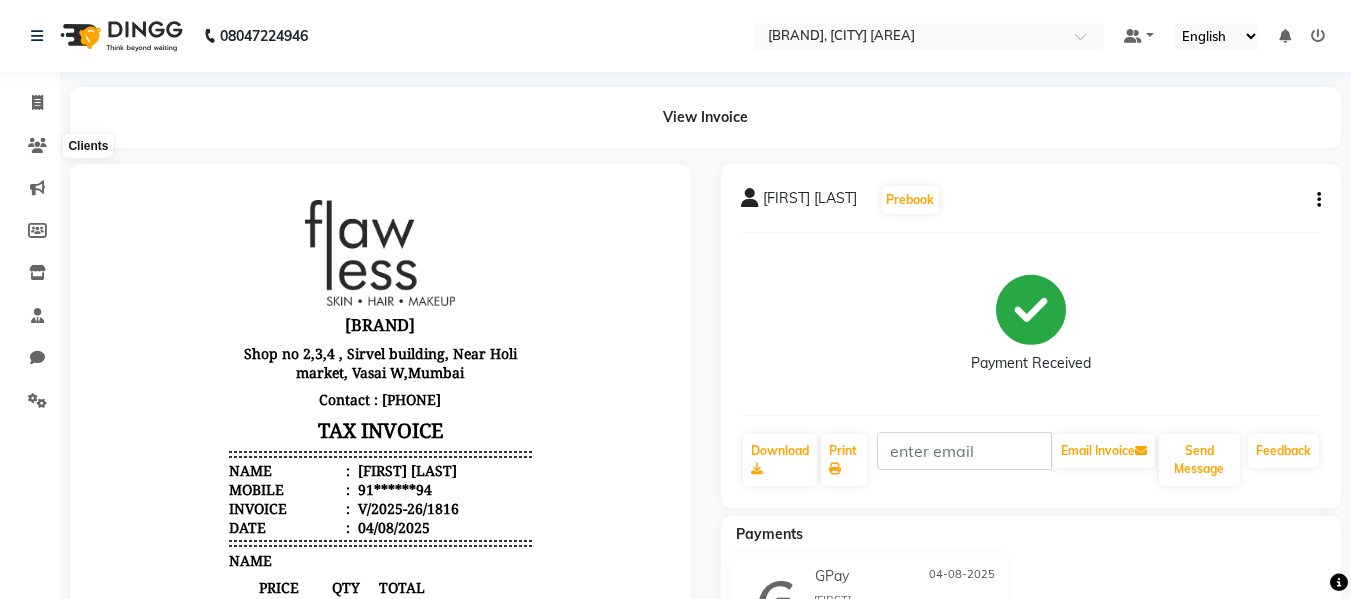 scroll, scrollTop: 0, scrollLeft: 0, axis: both 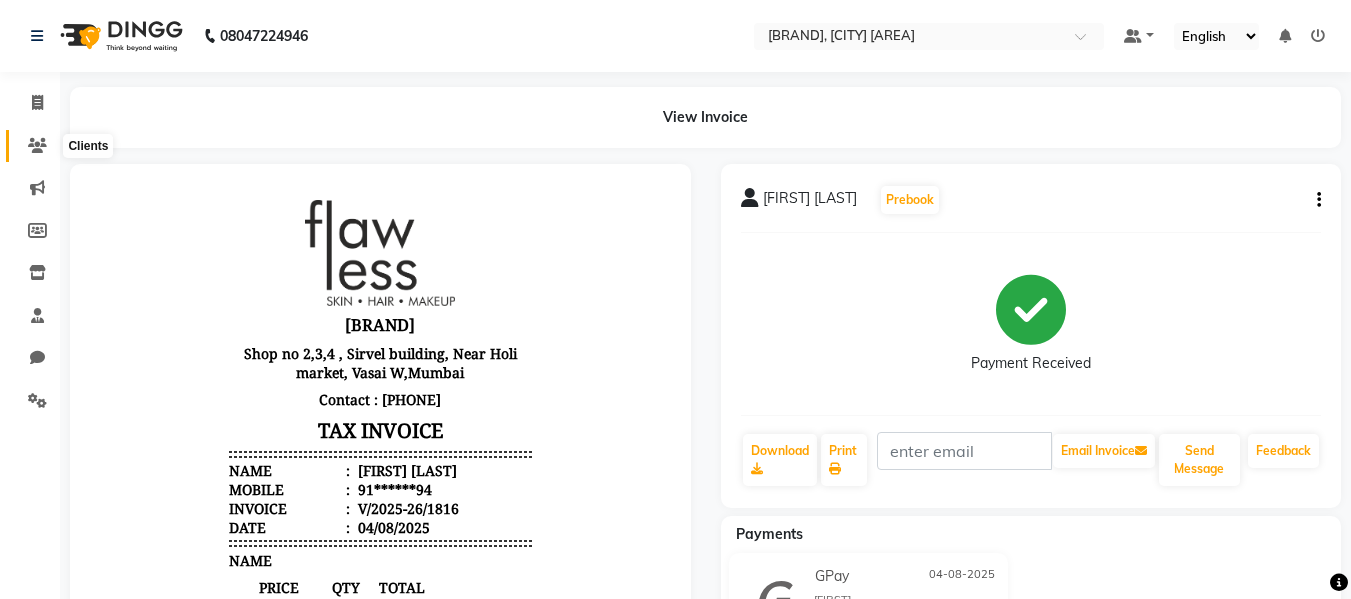 drag, startPoint x: 0, startPoint y: 0, endPoint x: 44, endPoint y: 150, distance: 156.32019 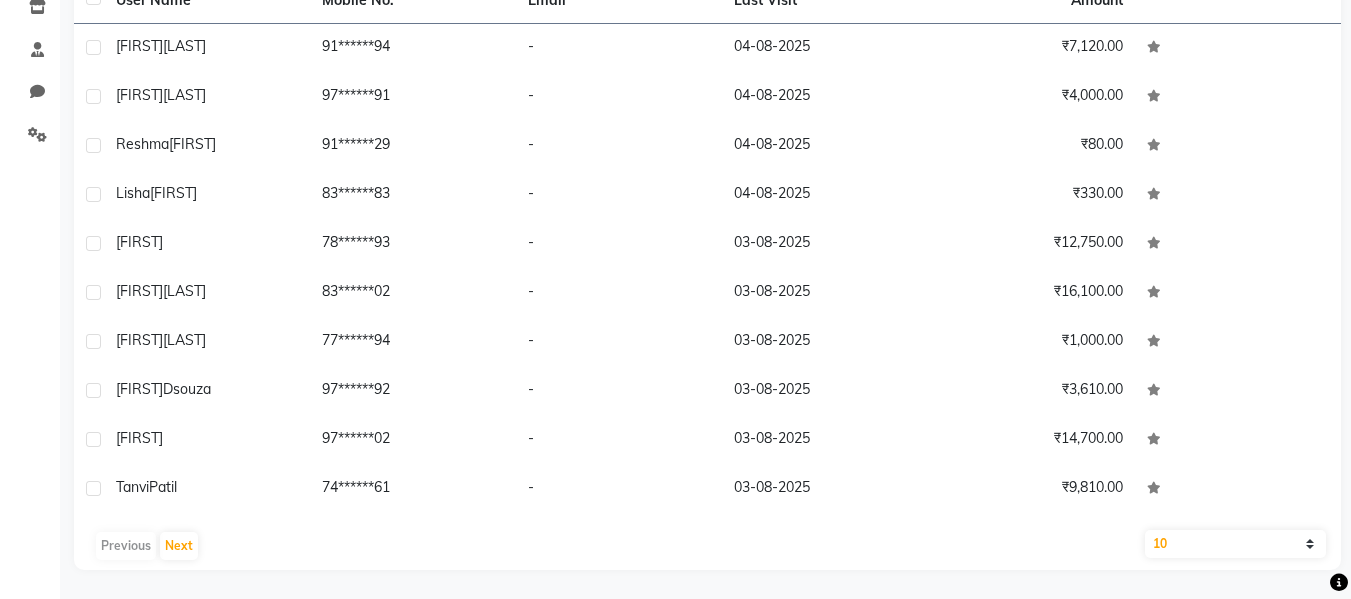 scroll, scrollTop: 267, scrollLeft: 0, axis: vertical 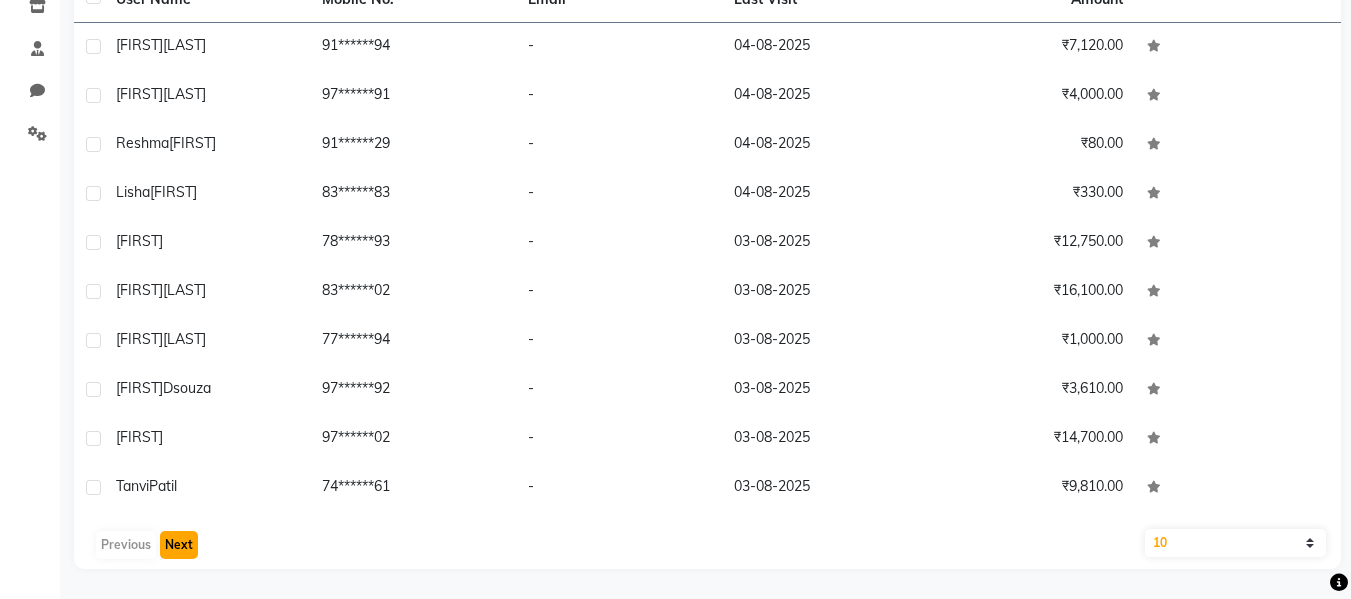click on "Next" 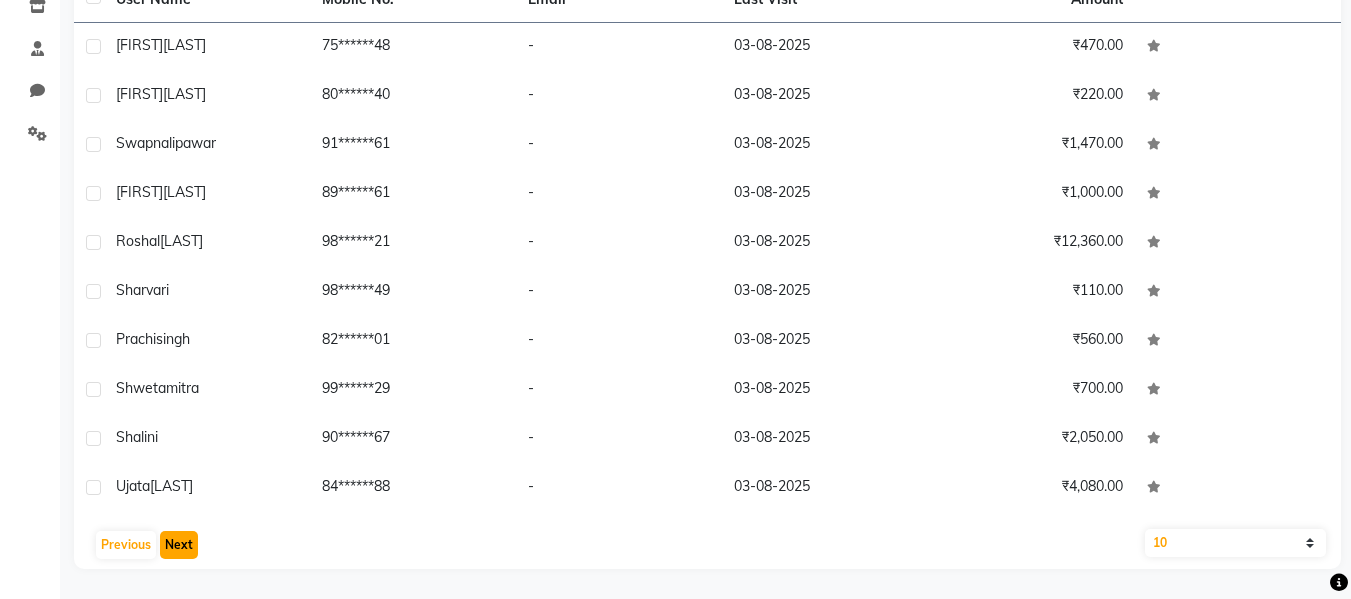 click on "Next" 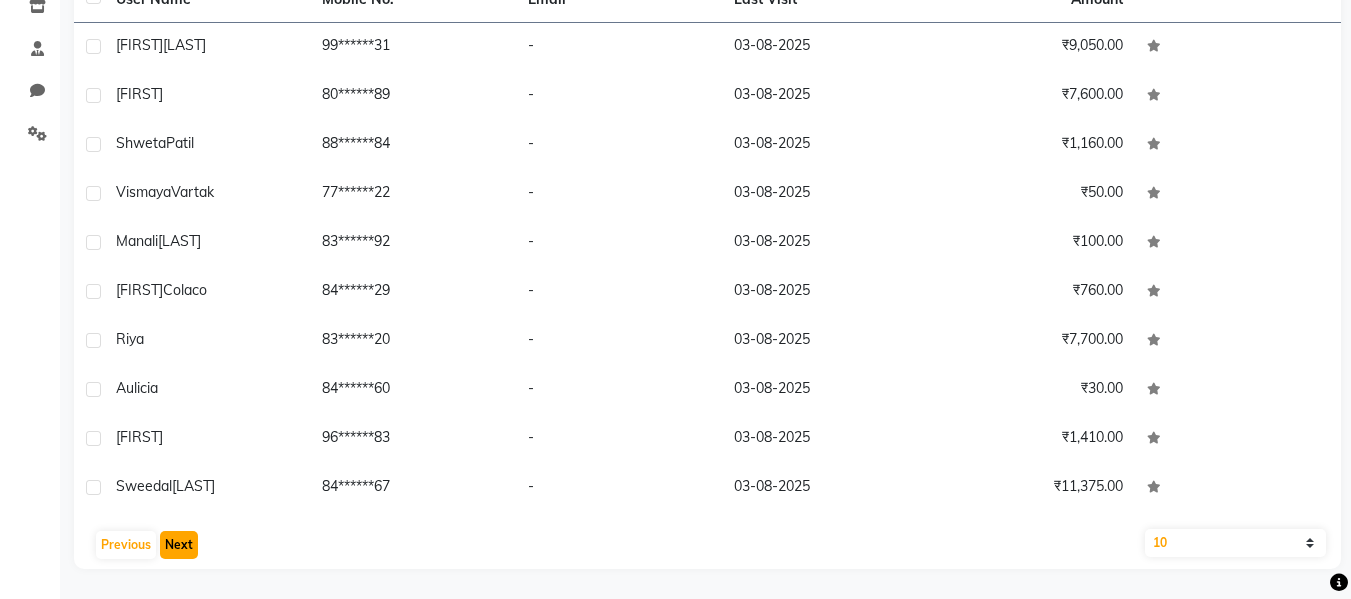 click on "Next" 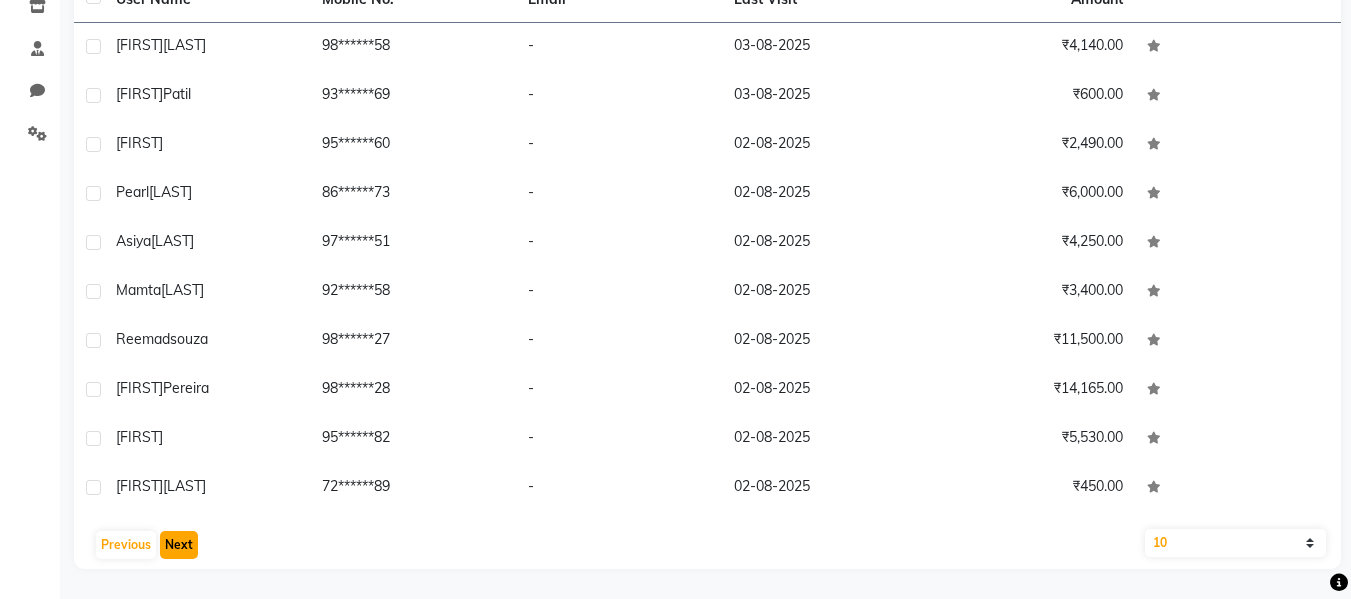 click on "Next" 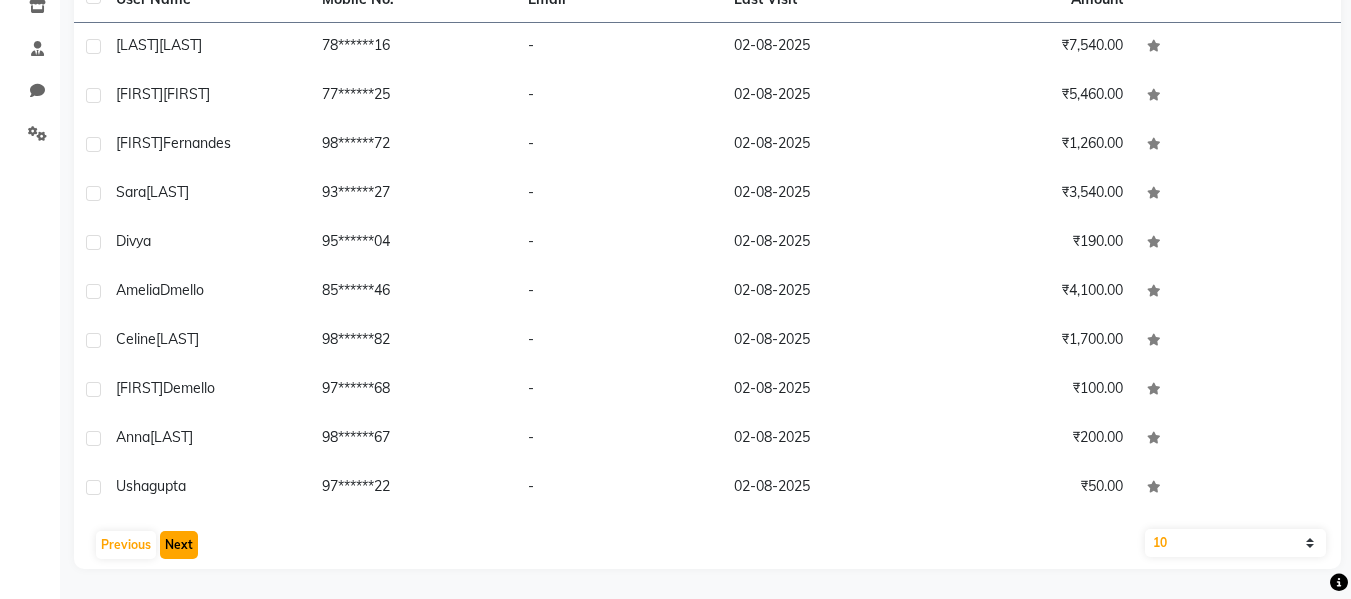 click on "Next" 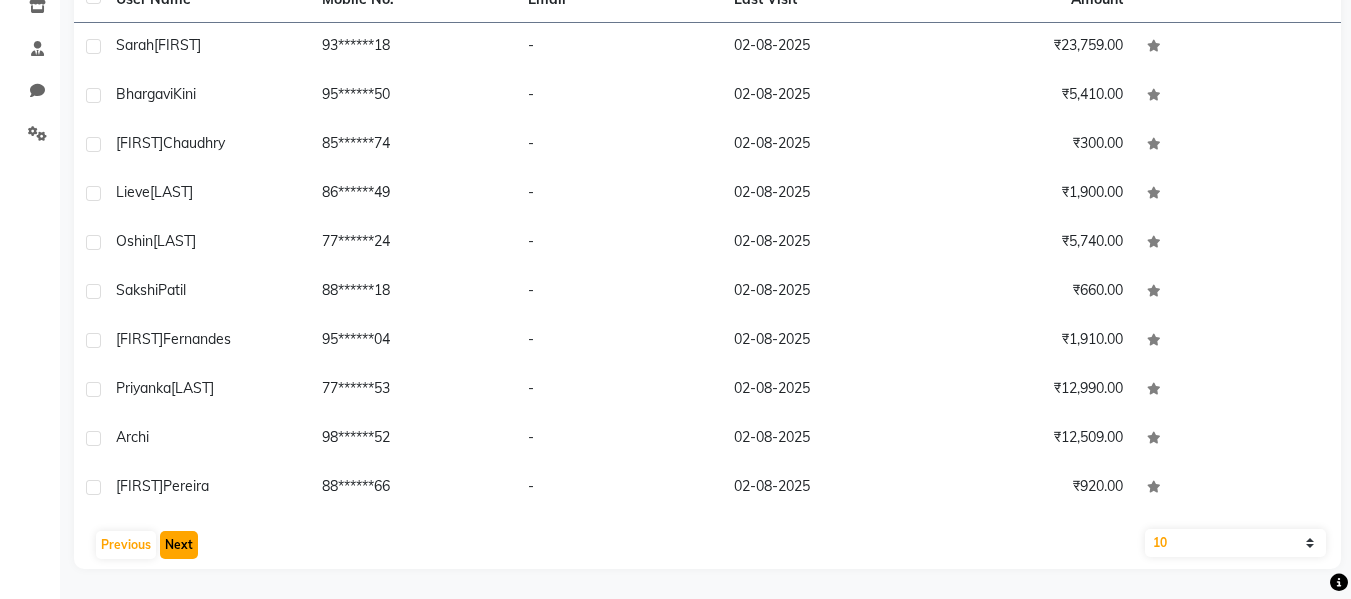 click on "Next" 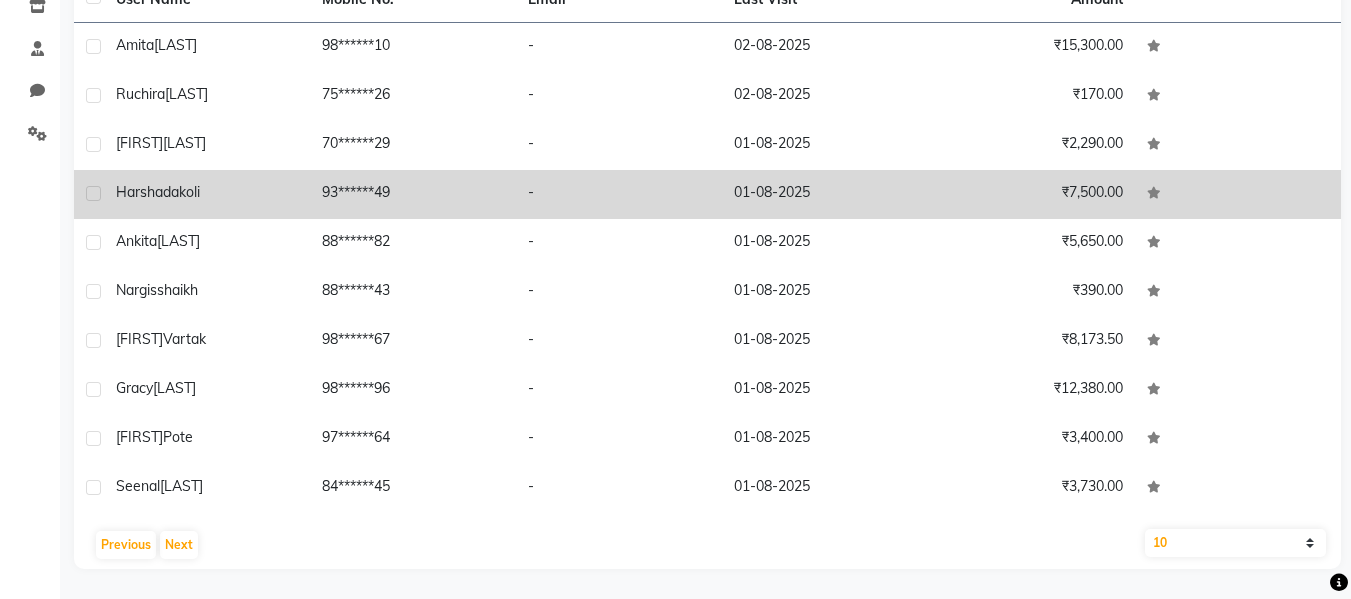 click on "[FIRST] [LAST]" 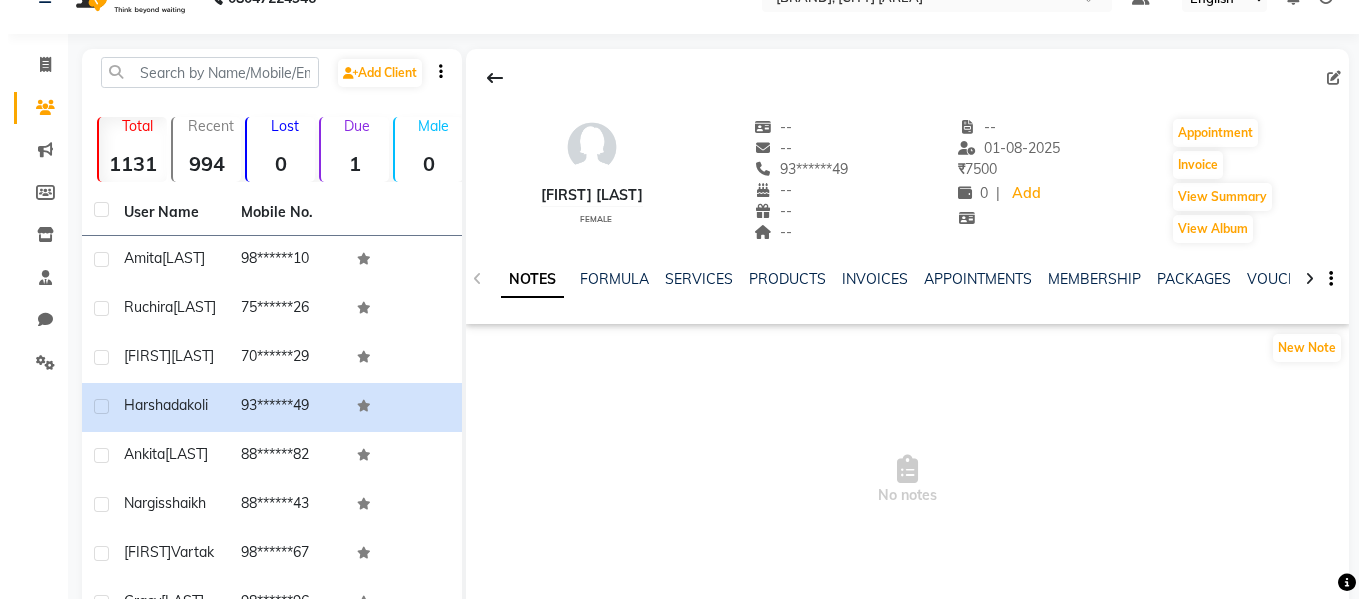 scroll, scrollTop: 0, scrollLeft: 0, axis: both 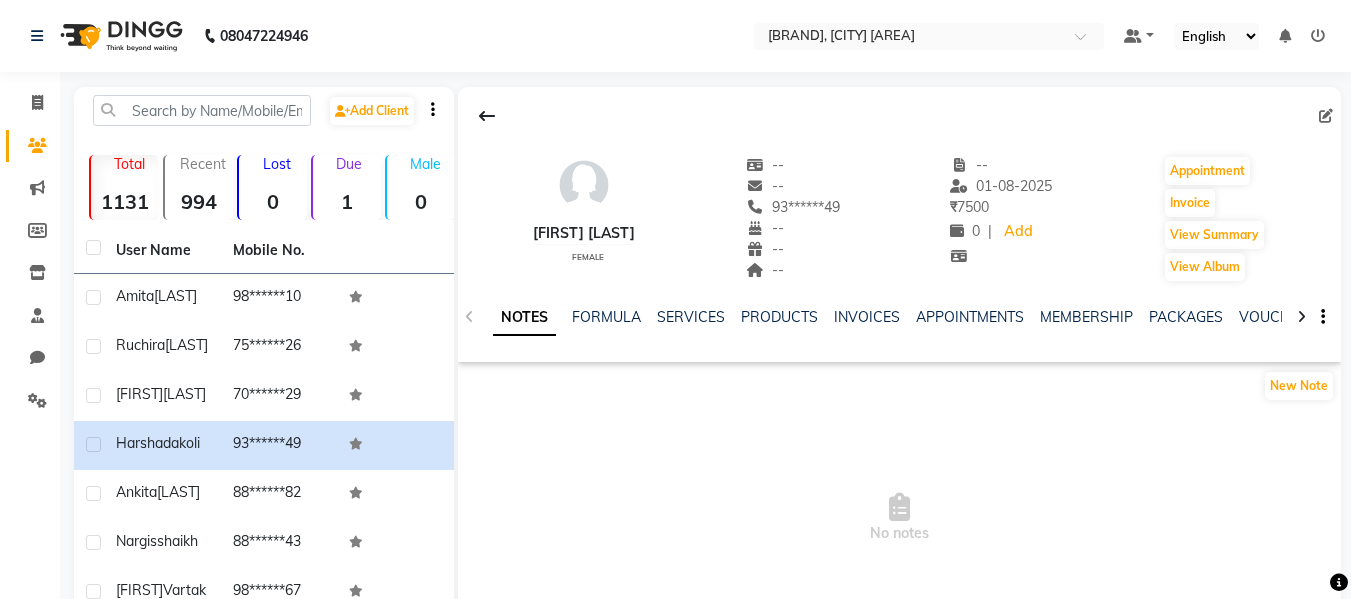 click 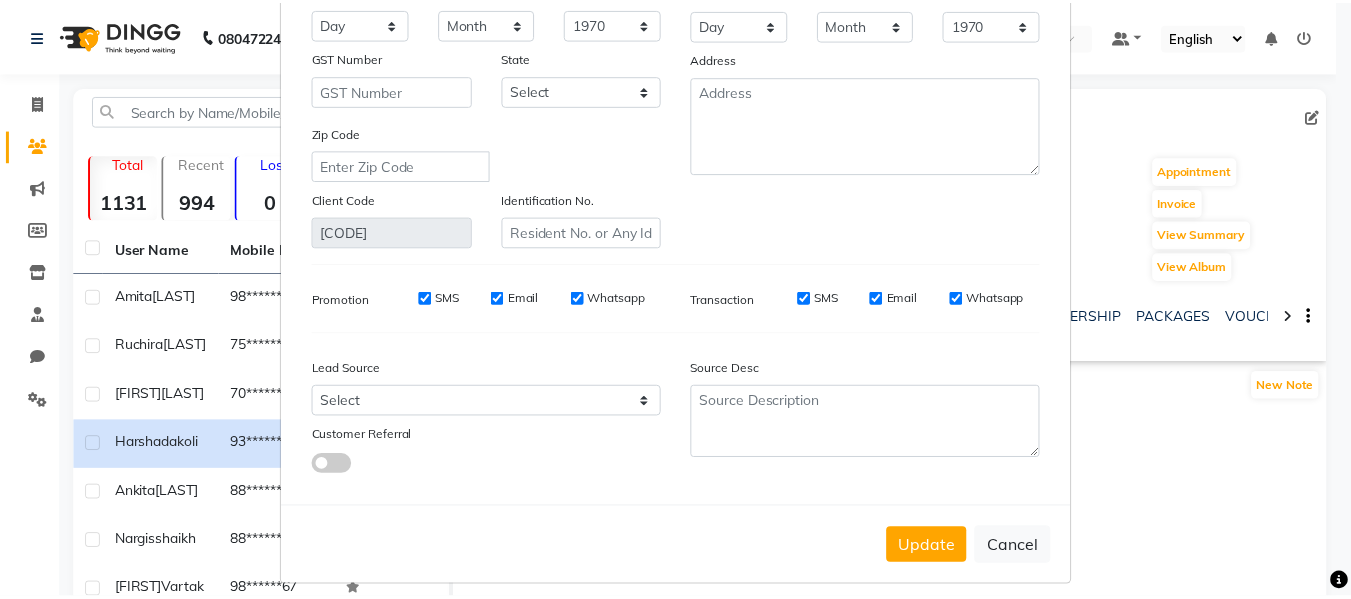 scroll, scrollTop: 288, scrollLeft: 0, axis: vertical 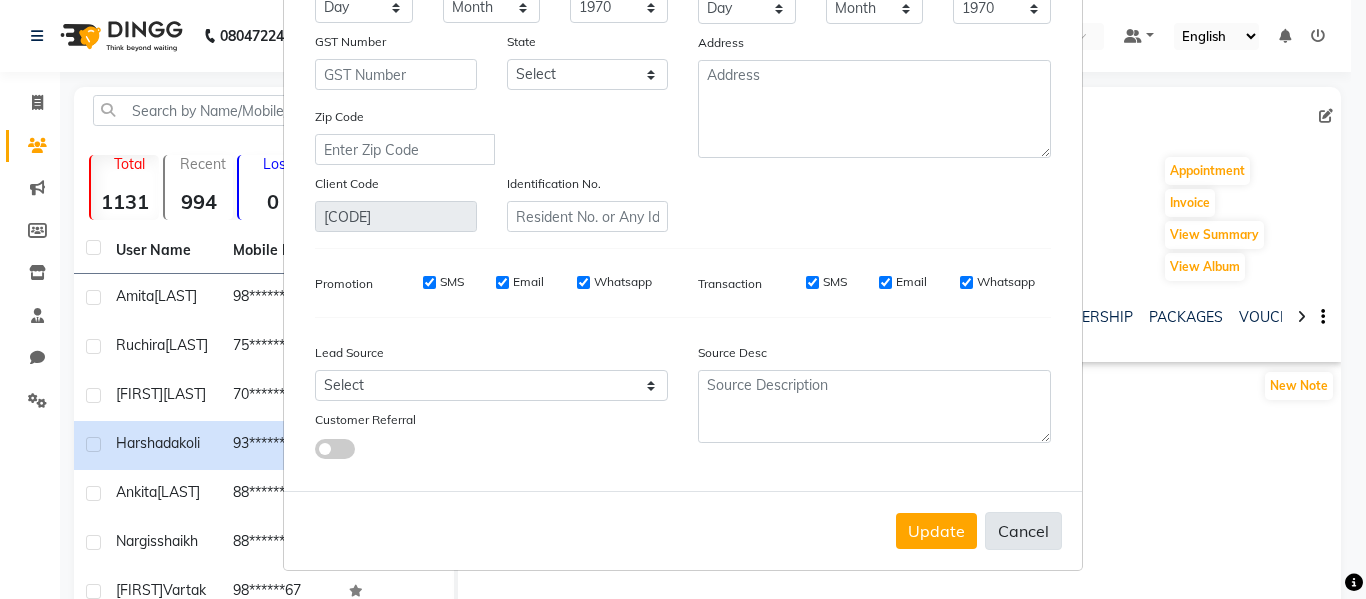 click on "Cancel" at bounding box center [1023, 531] 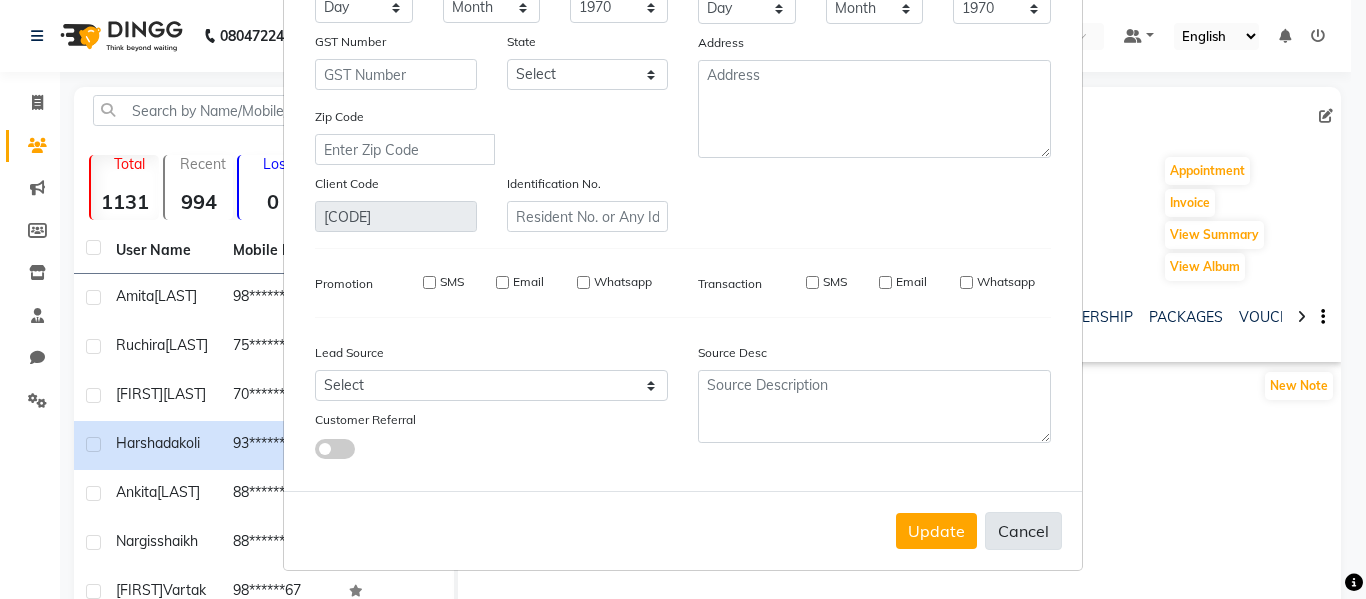 type 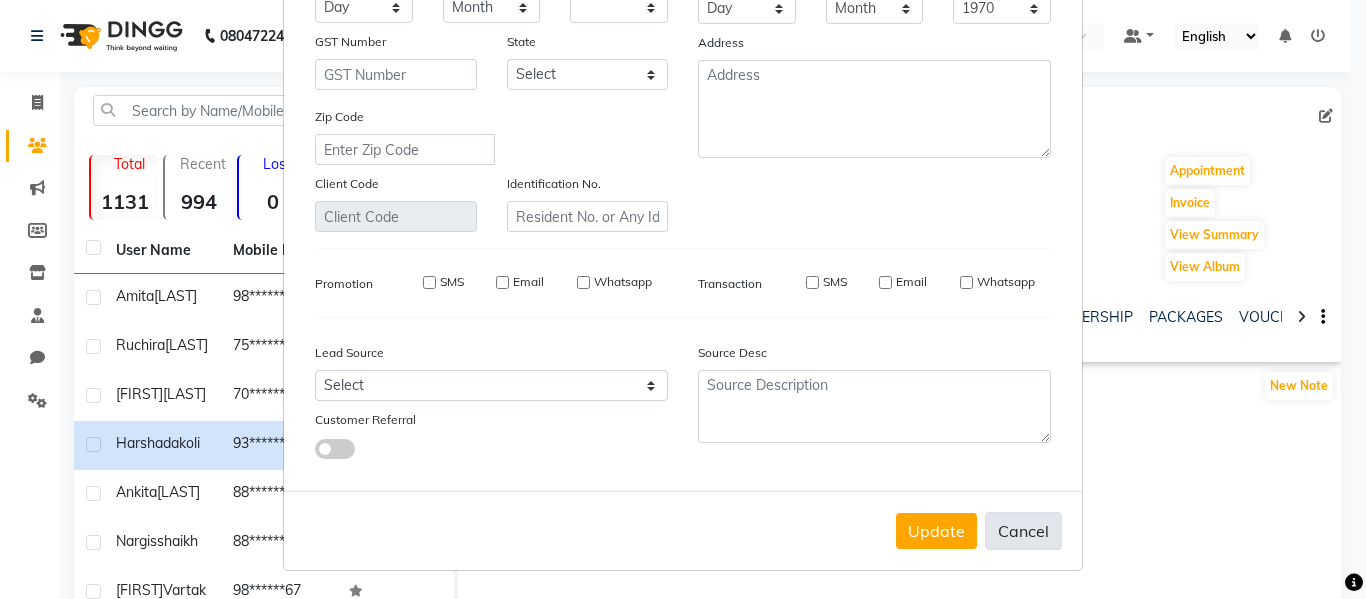 select 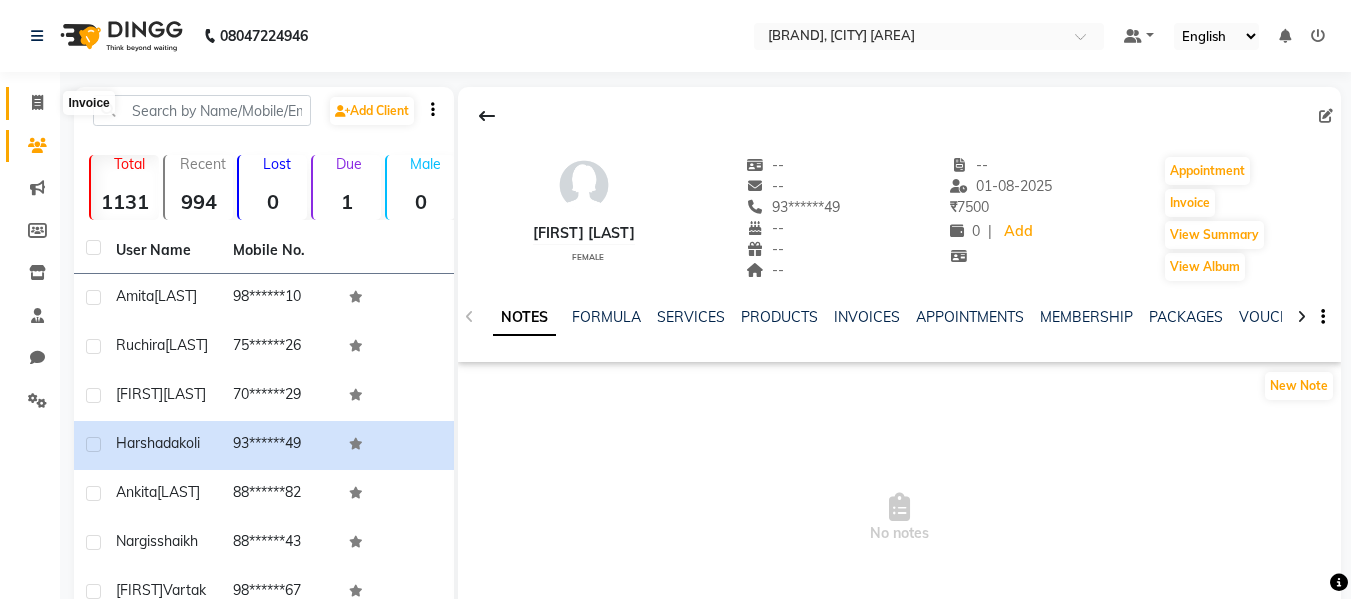 click 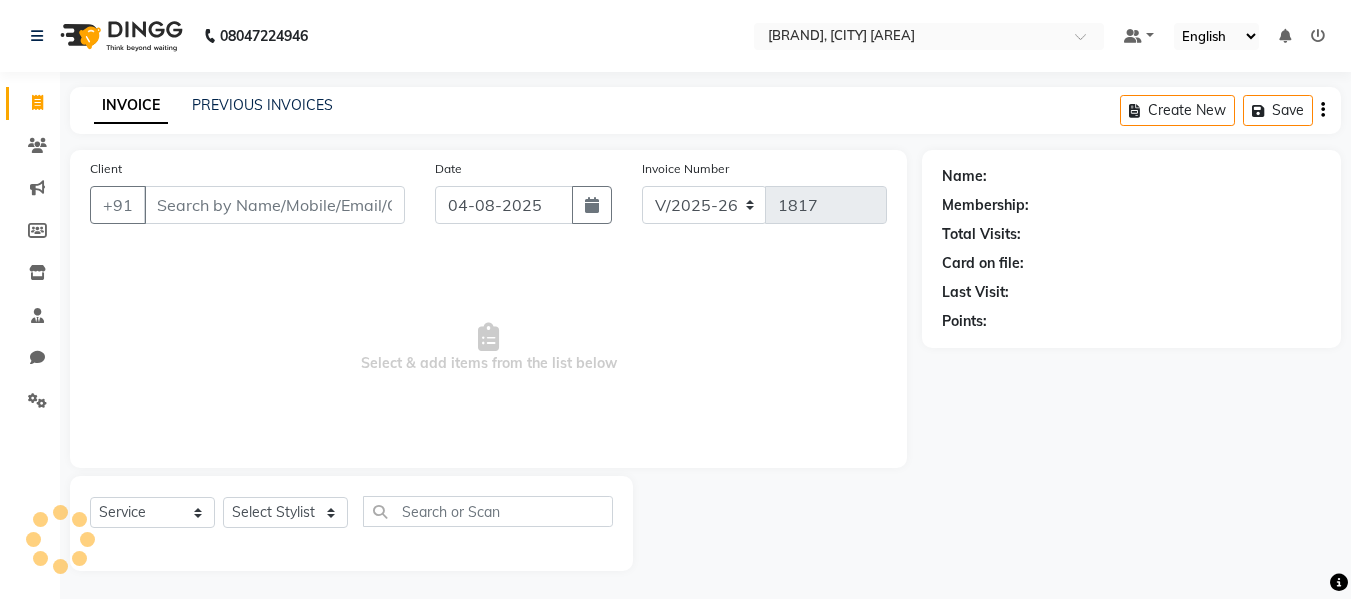 scroll, scrollTop: 2, scrollLeft: 0, axis: vertical 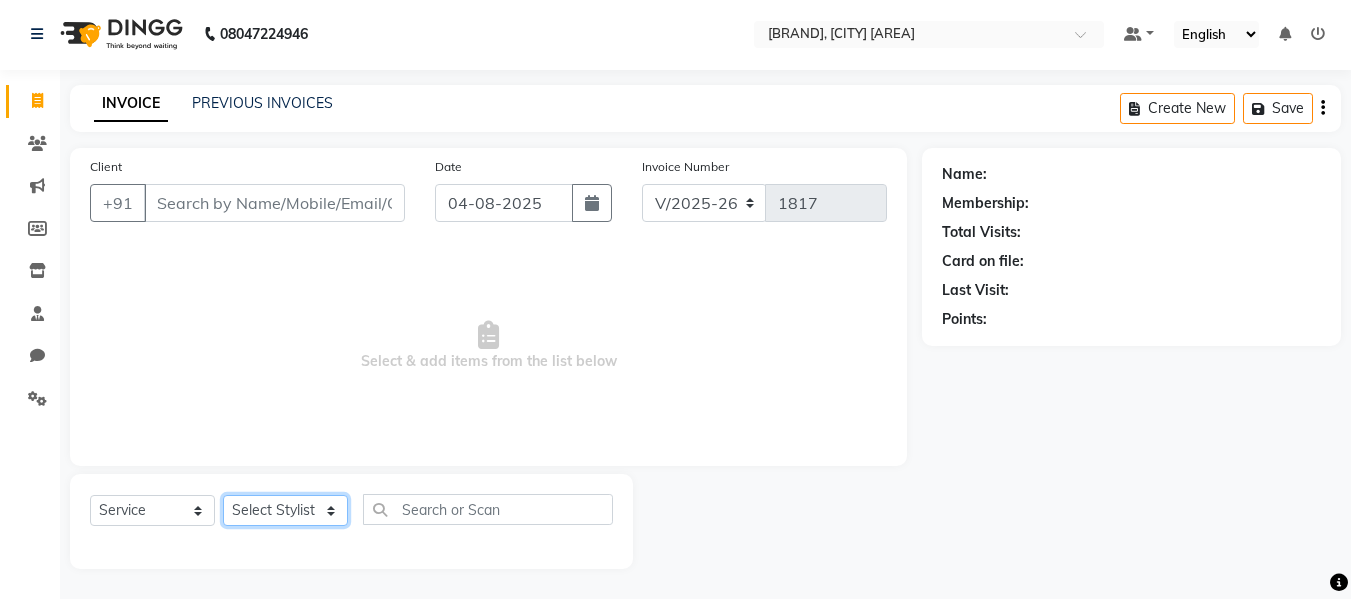 click on "Select Stylist Afsana Ankita  Krutika Maam Nisha  Pari Rasika Ruba sara Vidya" 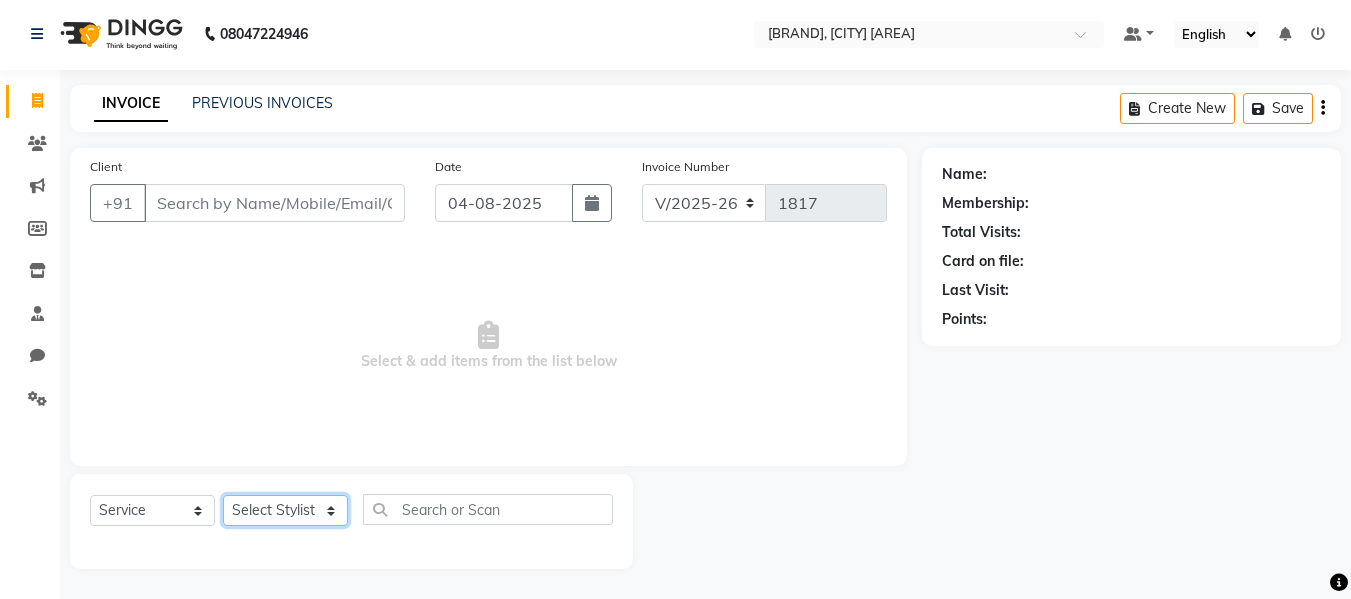 select on "76410" 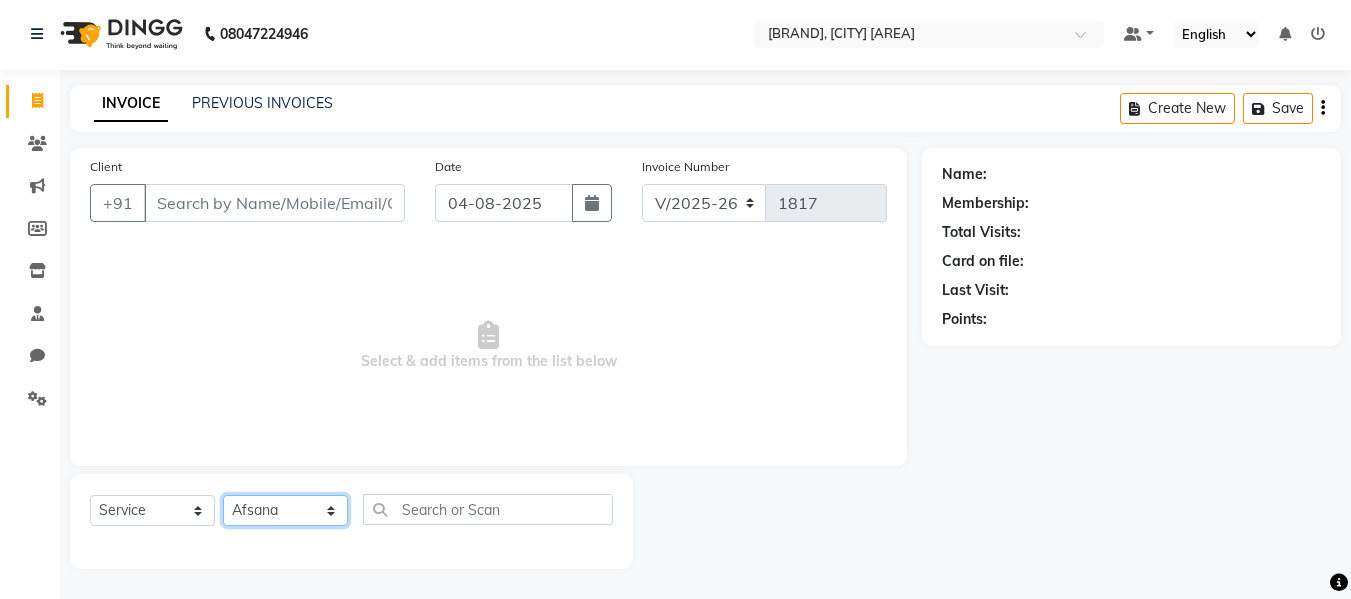 click on "Select Stylist Afsana Ankita  Krutika Maam Nisha  Pari Rasika Ruba sara Vidya" 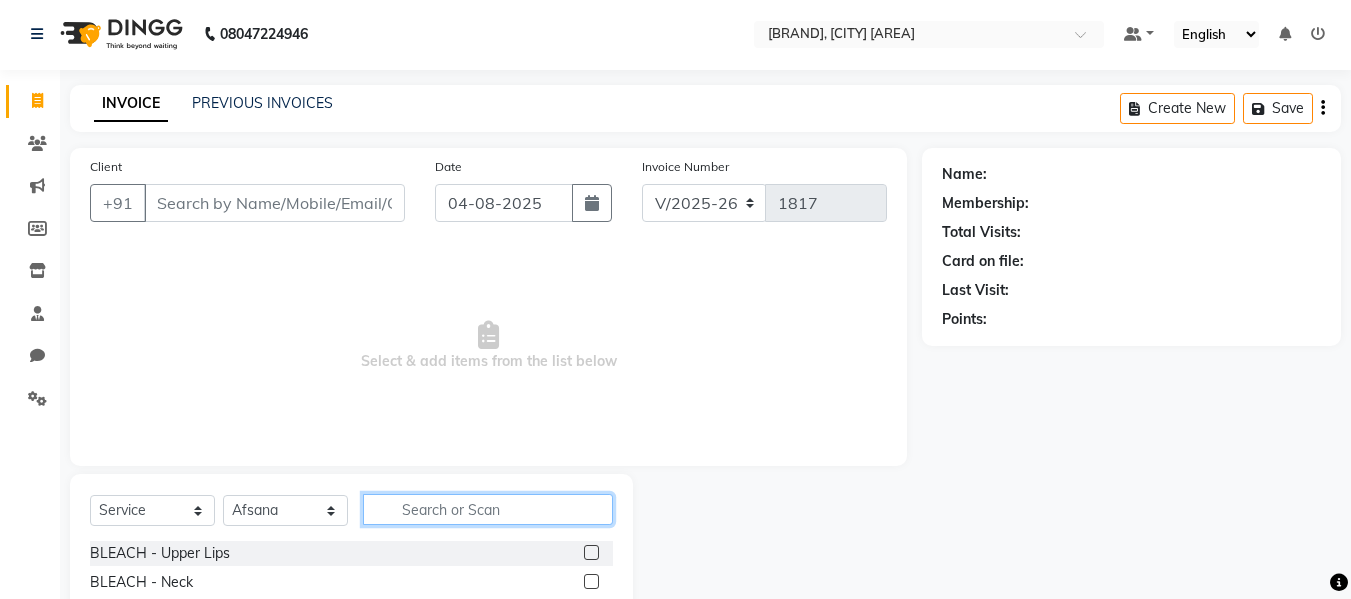 click 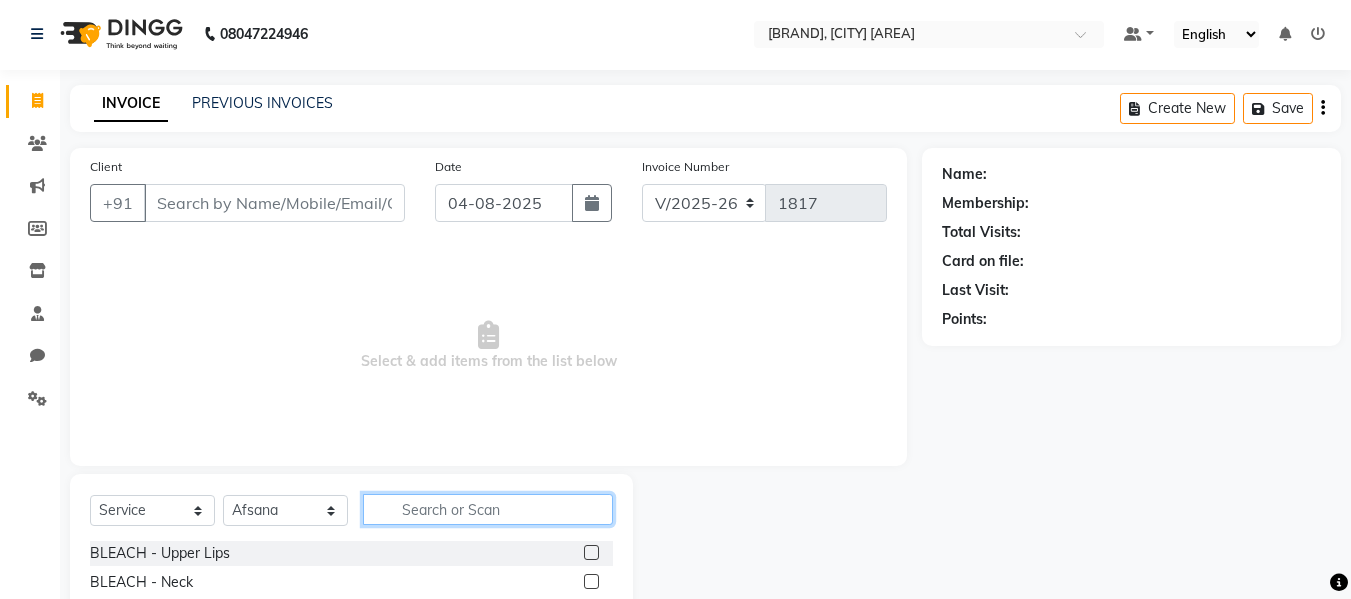 type on "l" 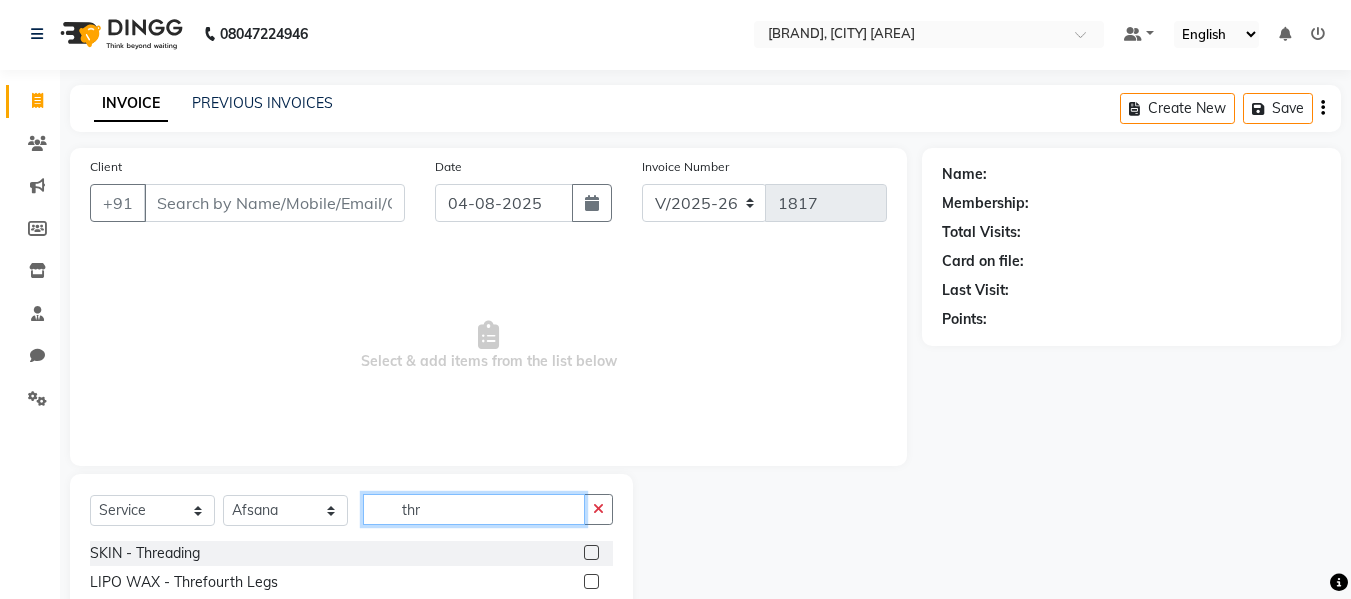 type on "thr" 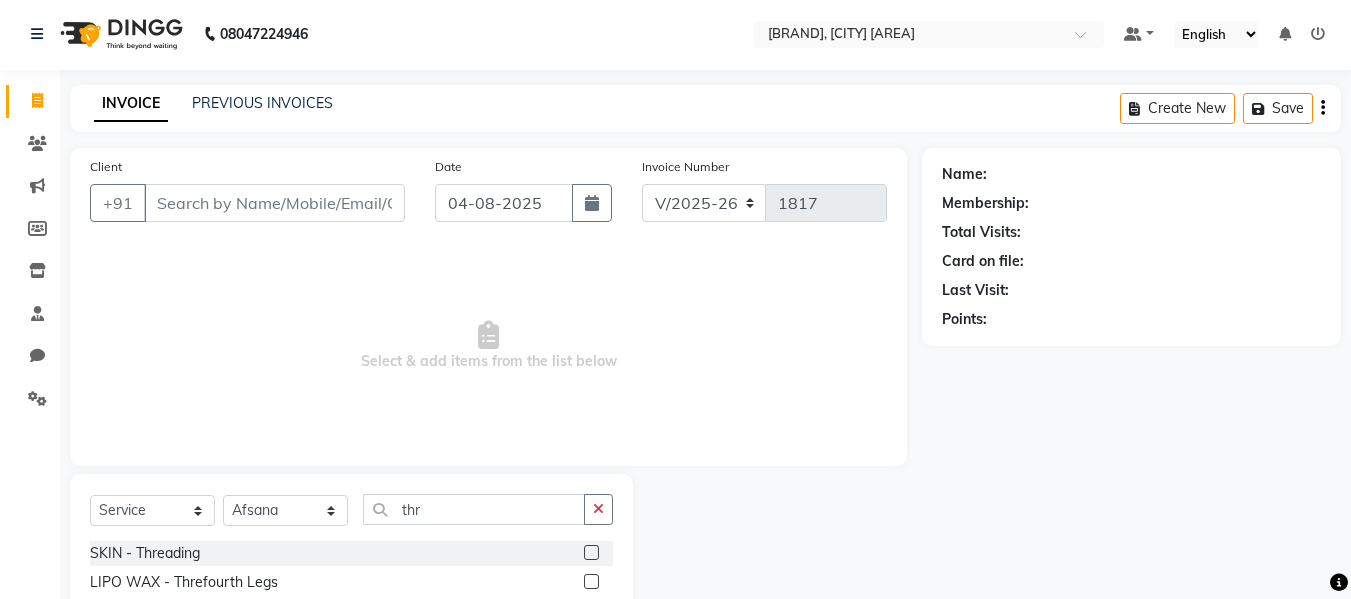 click 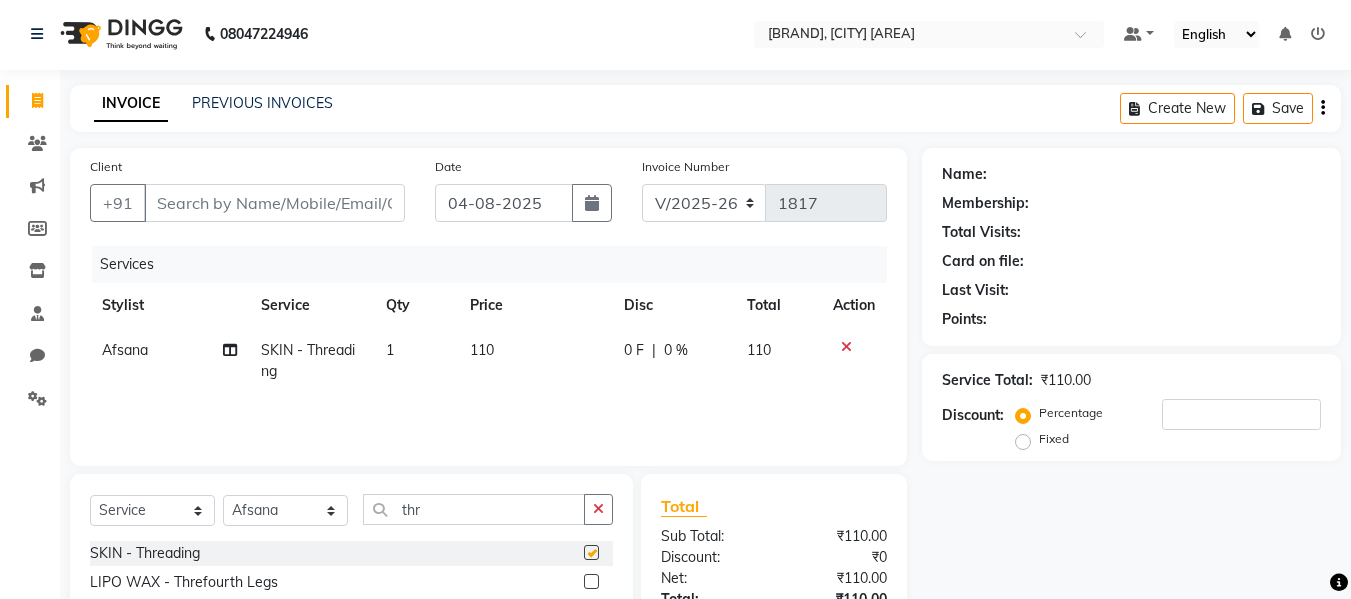 checkbox on "false" 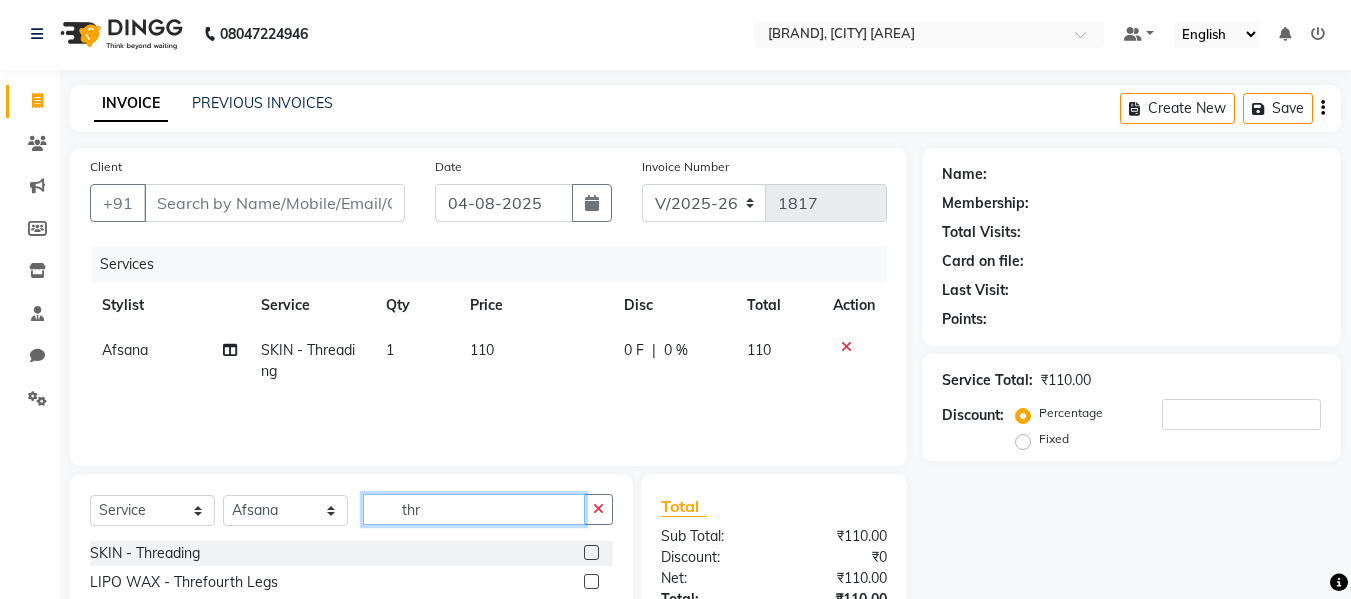 click on "thr" 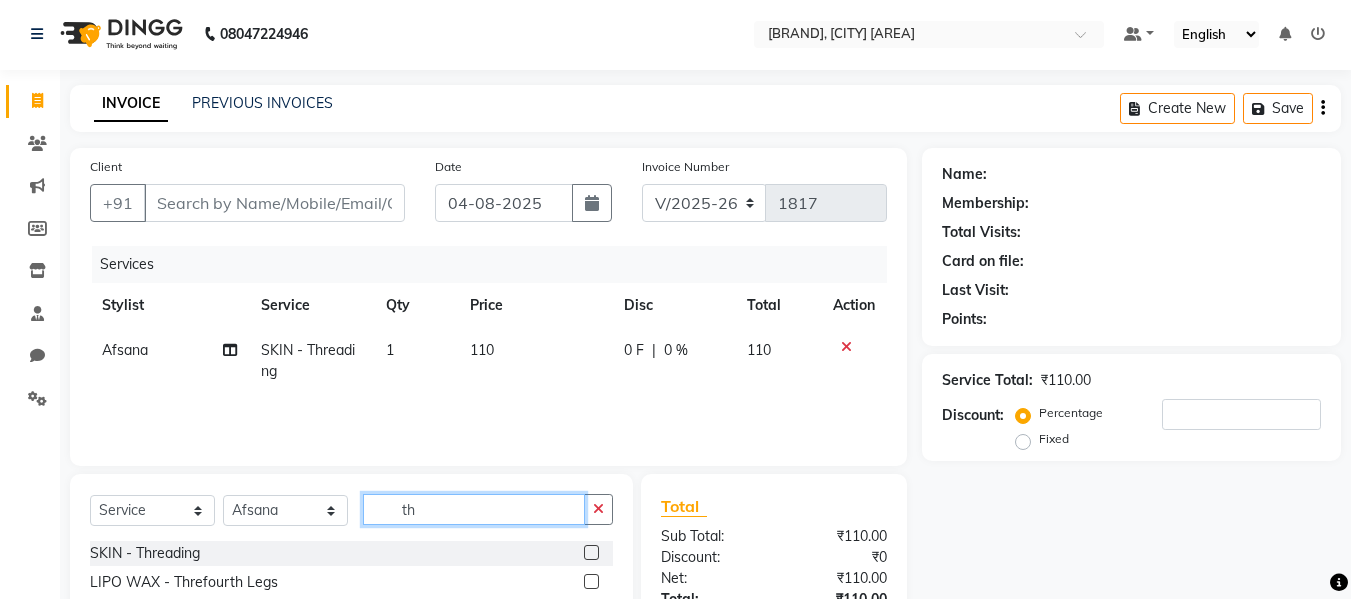 type on "t" 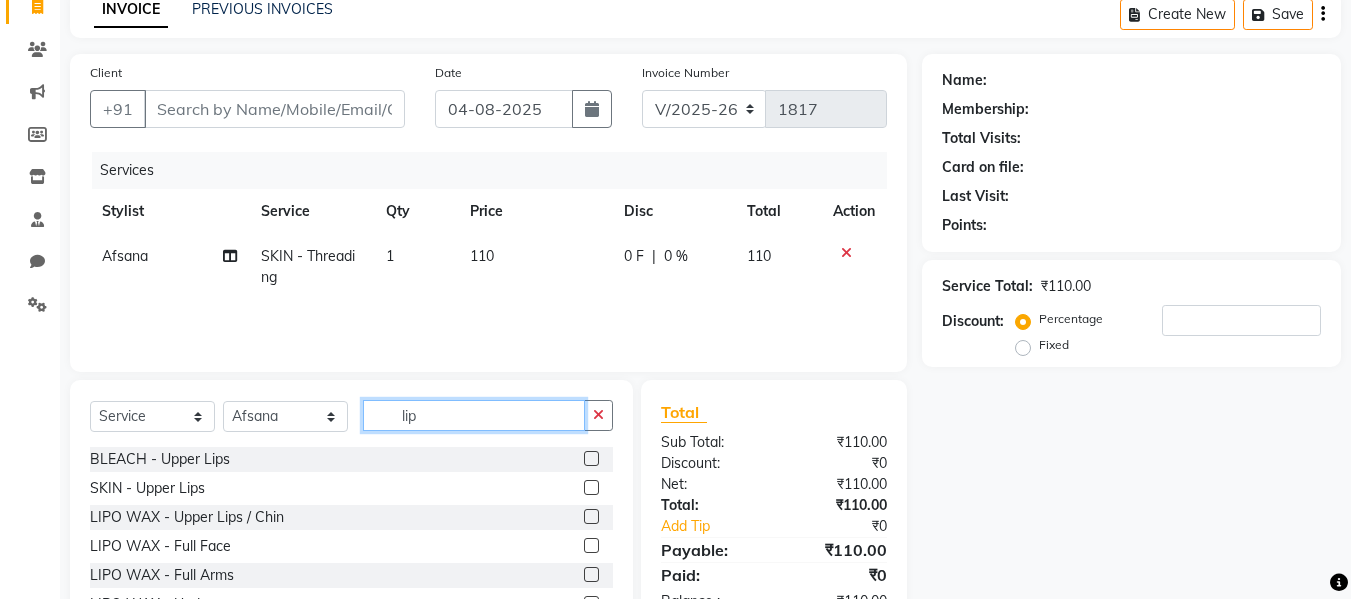 scroll, scrollTop: 202, scrollLeft: 0, axis: vertical 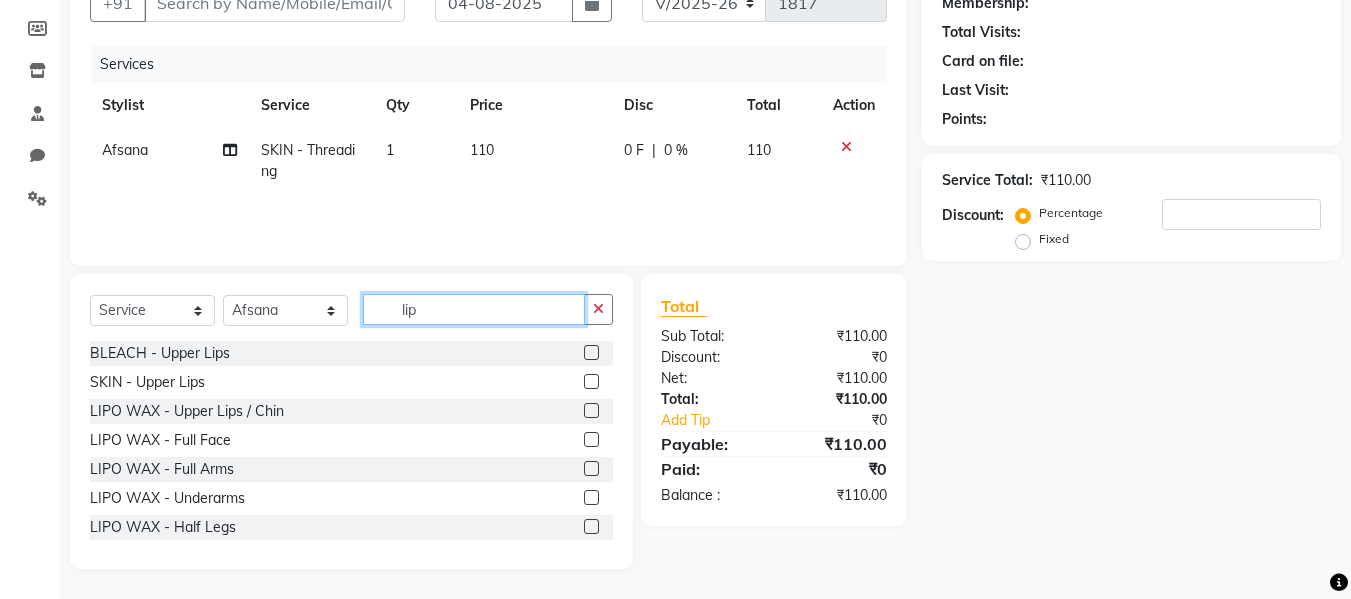 type on "lip" 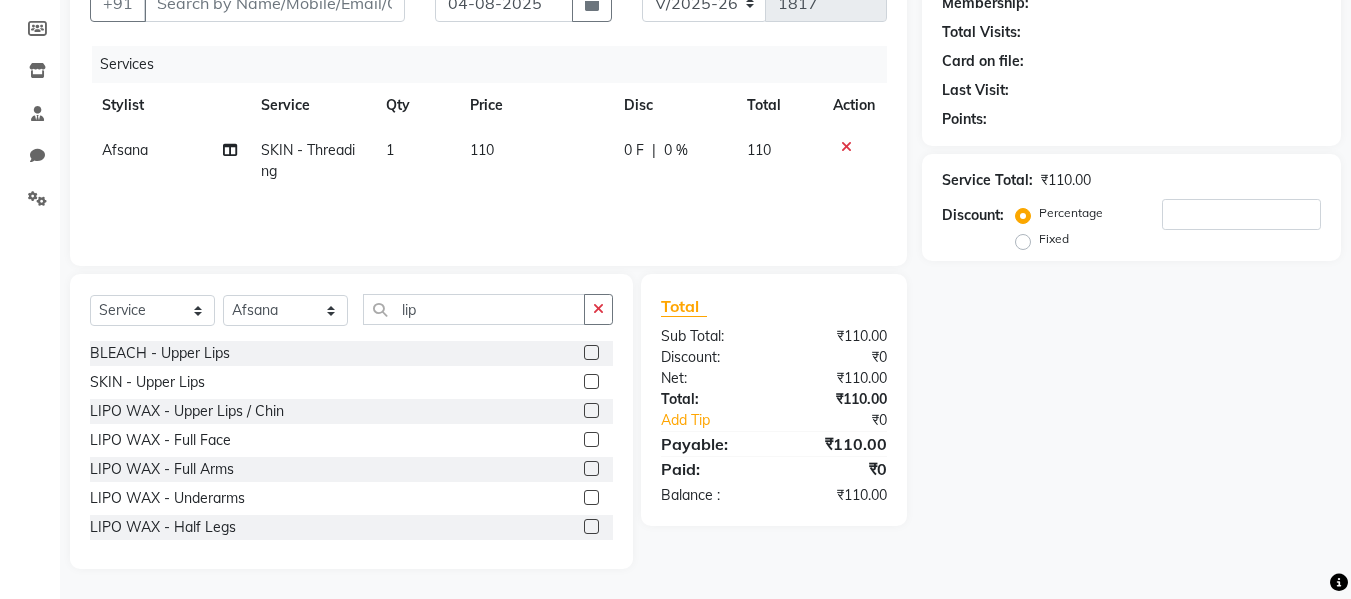 click 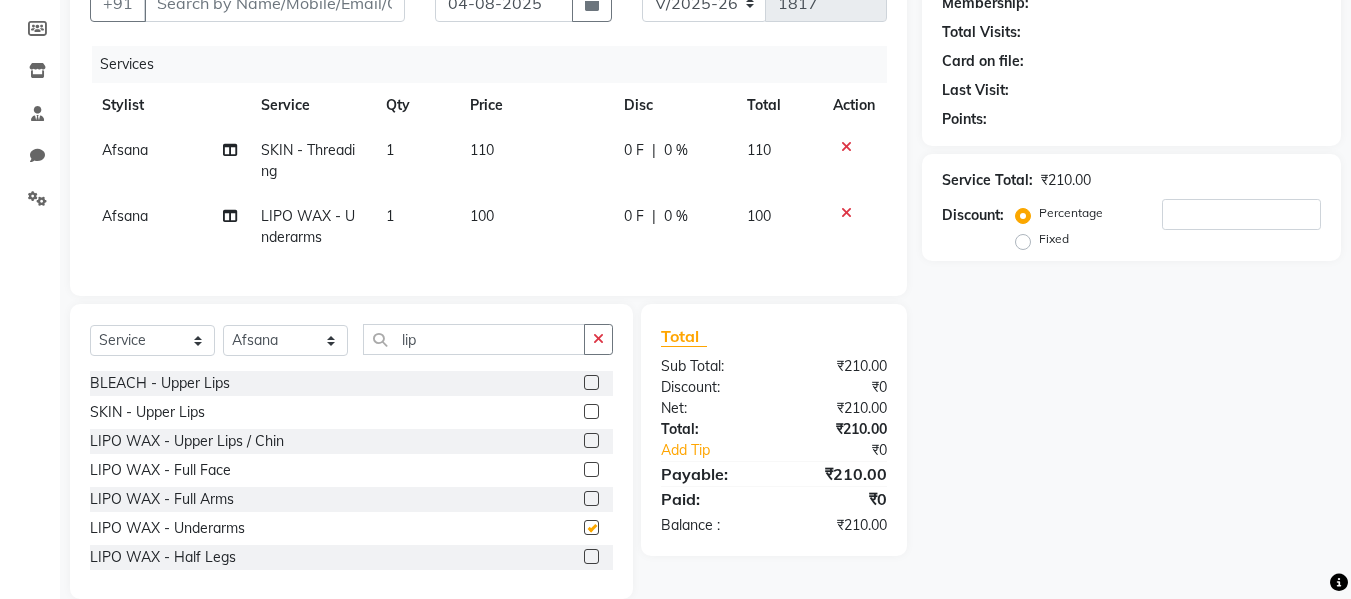 checkbox on "false" 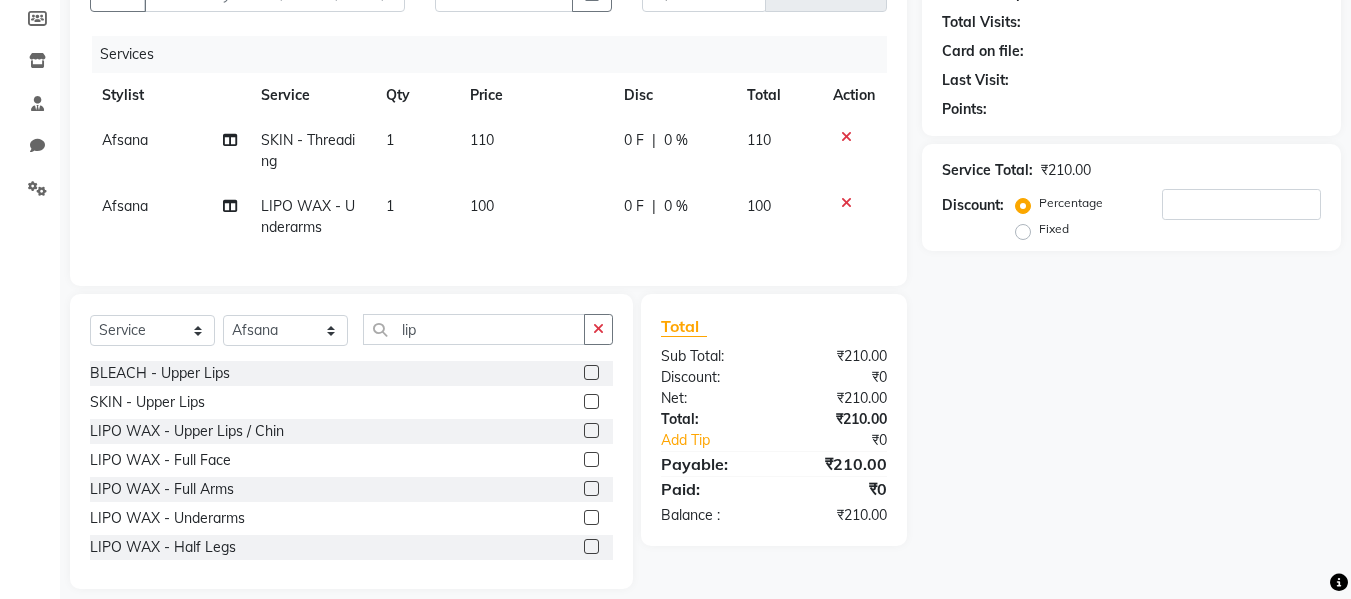 scroll, scrollTop: 213, scrollLeft: 0, axis: vertical 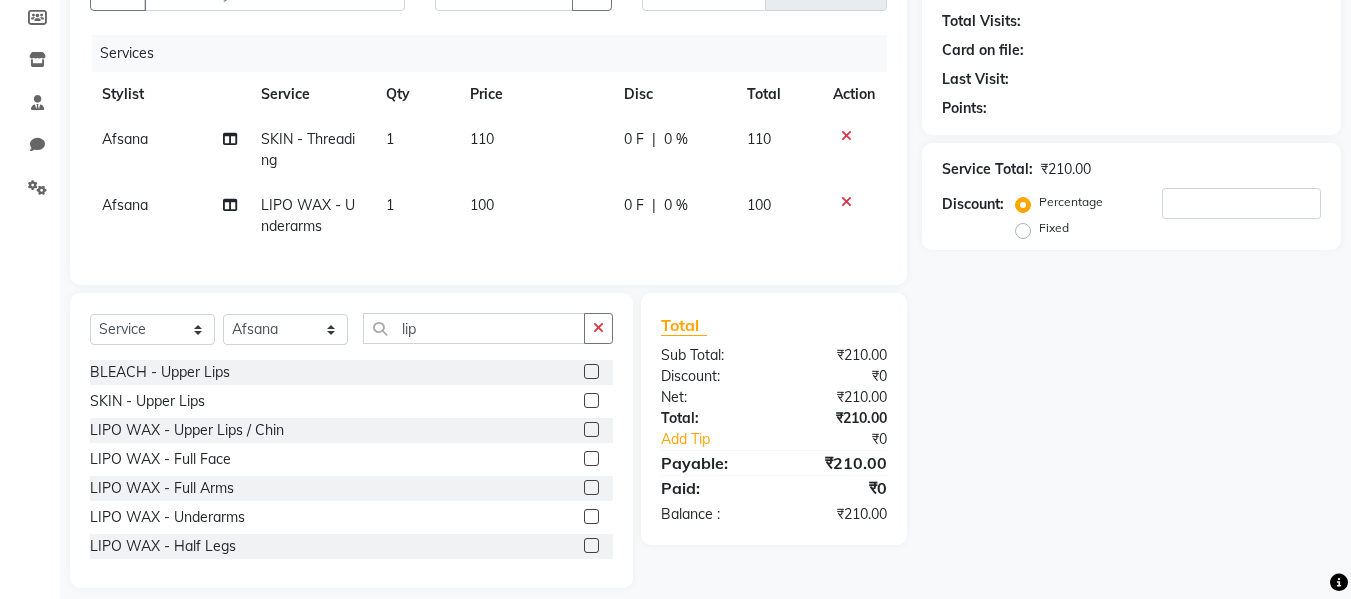 click 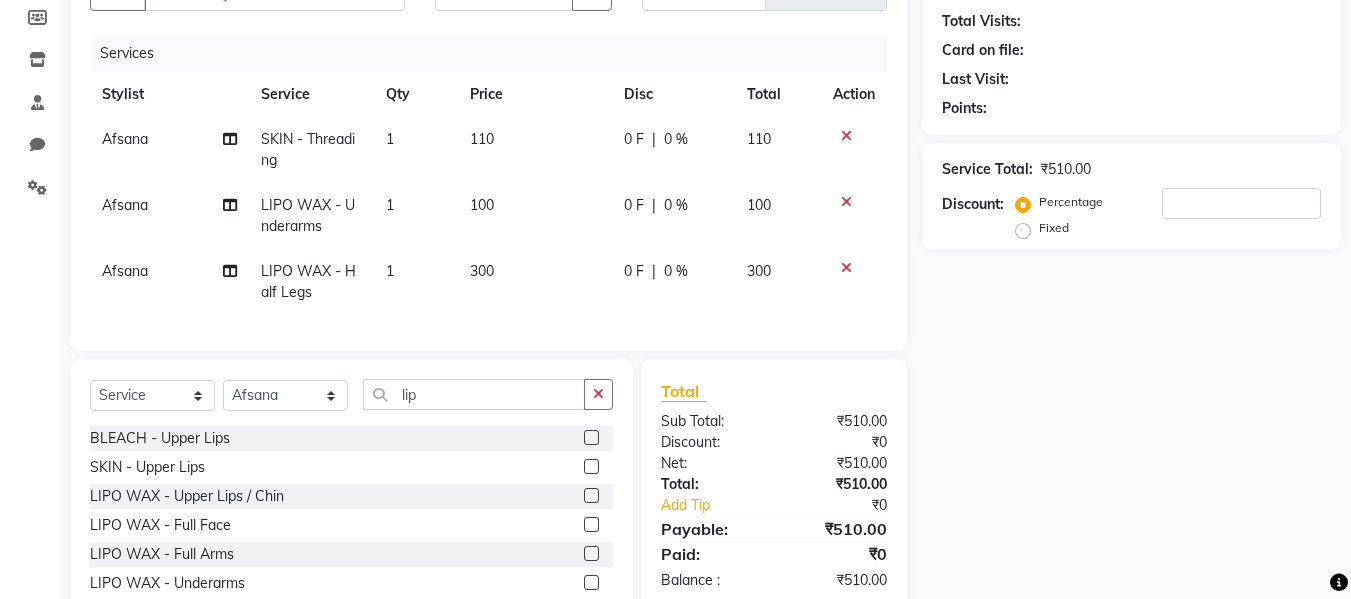 checkbox on "false" 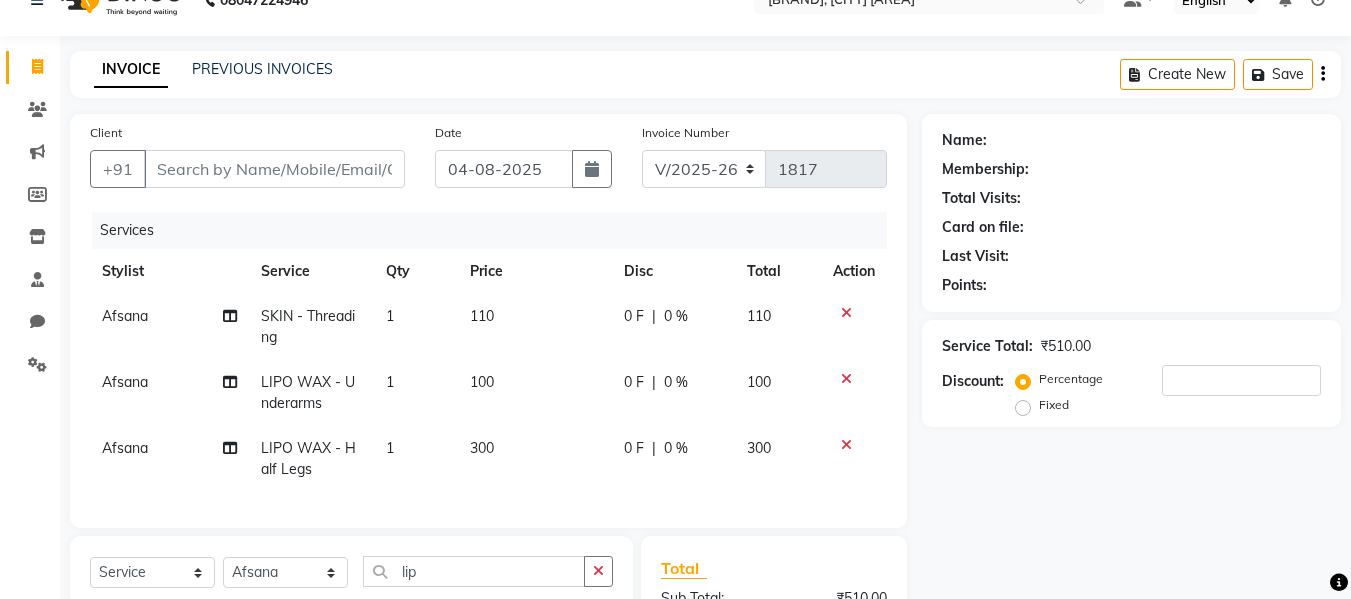 scroll, scrollTop: 0, scrollLeft: 0, axis: both 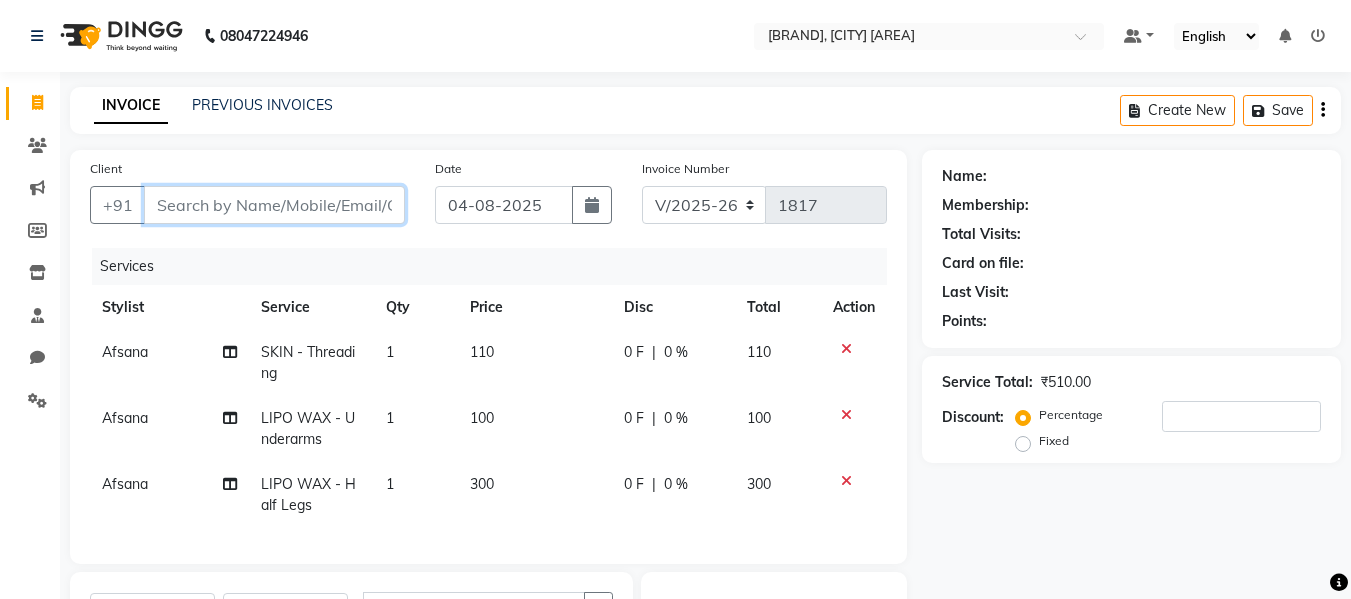 click on "Client" at bounding box center (274, 205) 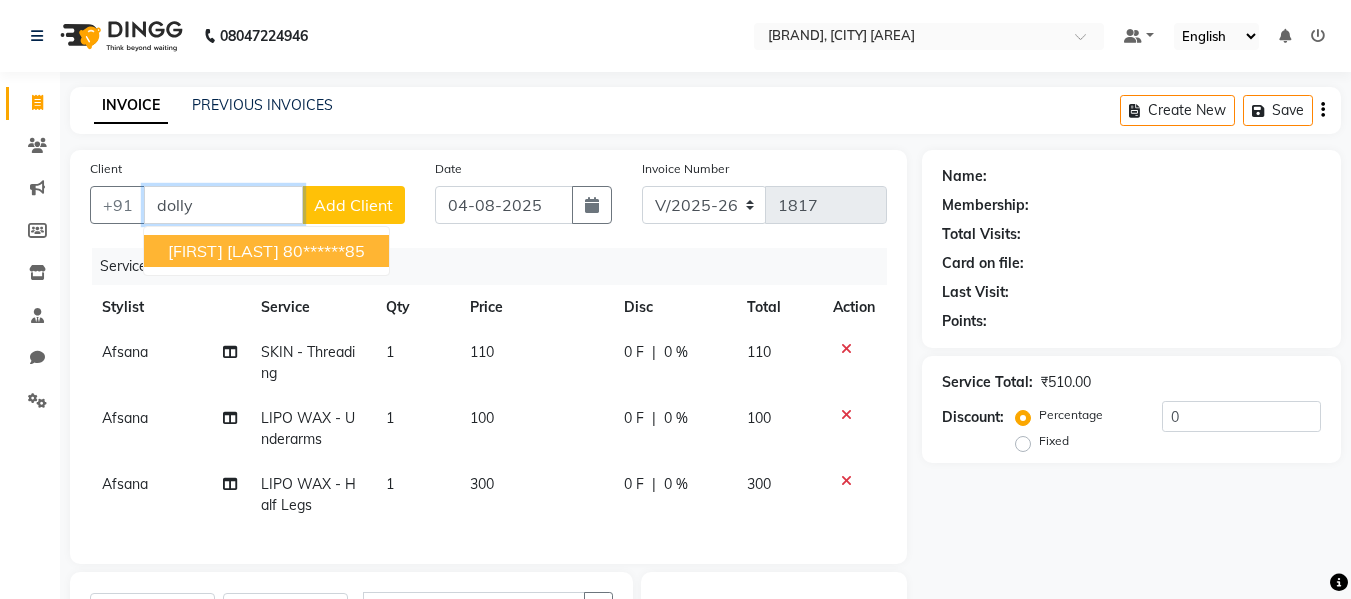 click on "80******85" at bounding box center [324, 251] 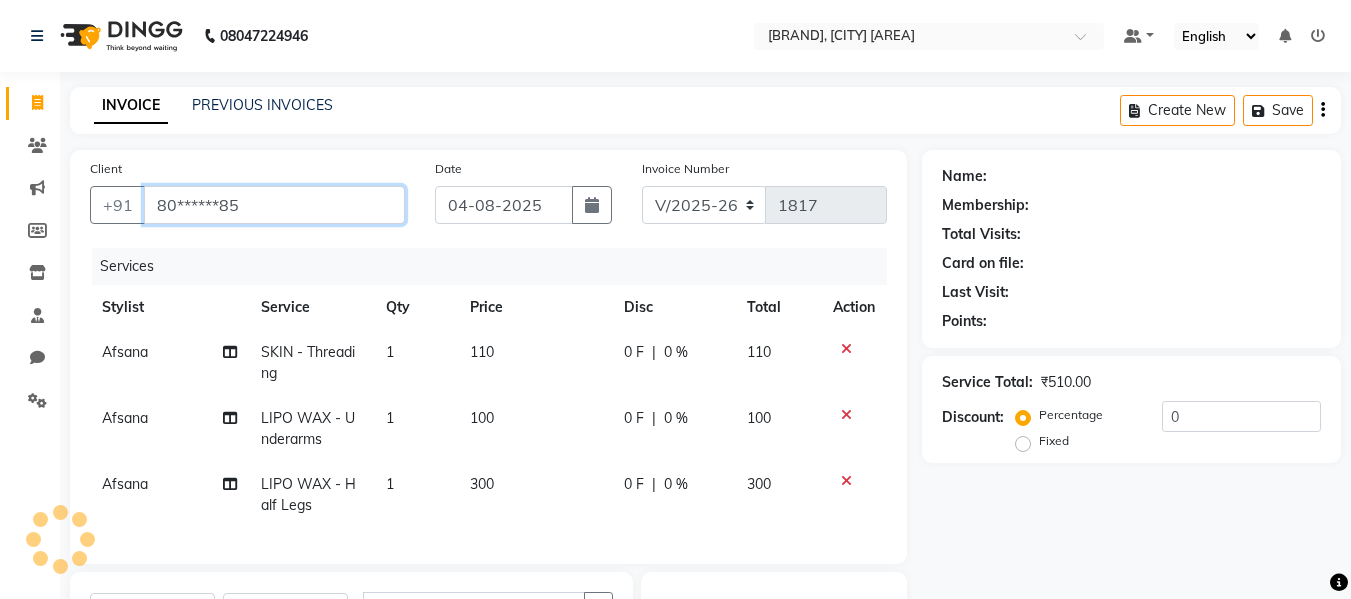 type on "80******85" 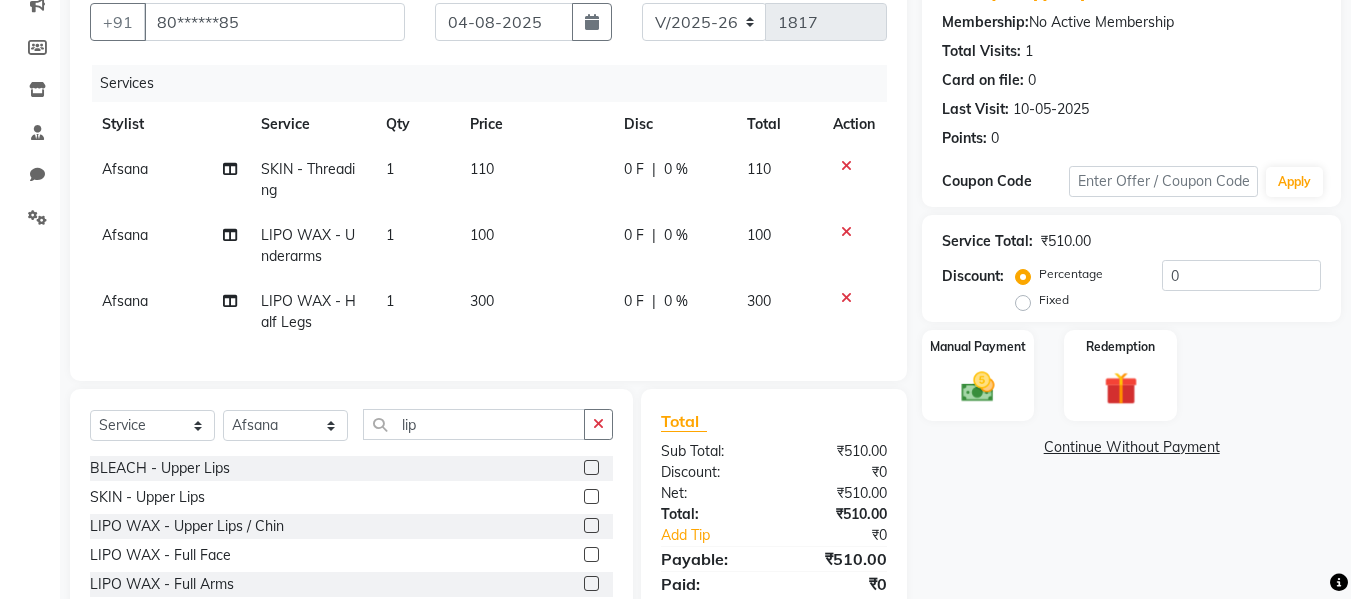 scroll, scrollTop: 313, scrollLeft: 0, axis: vertical 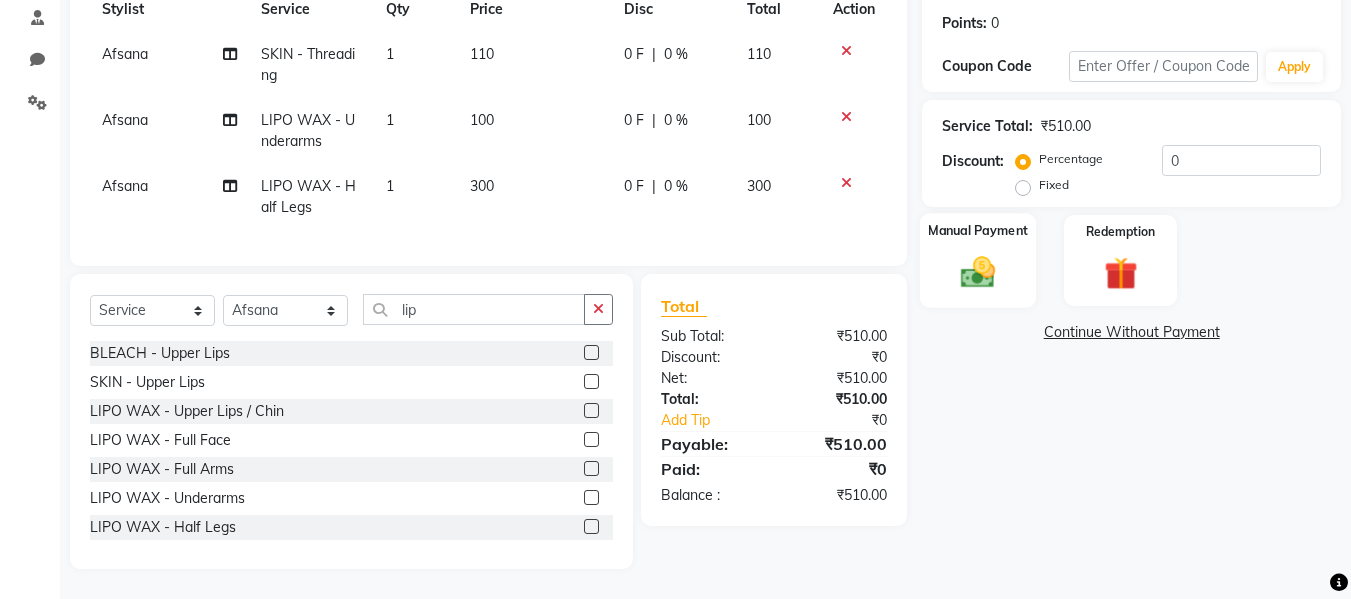 click 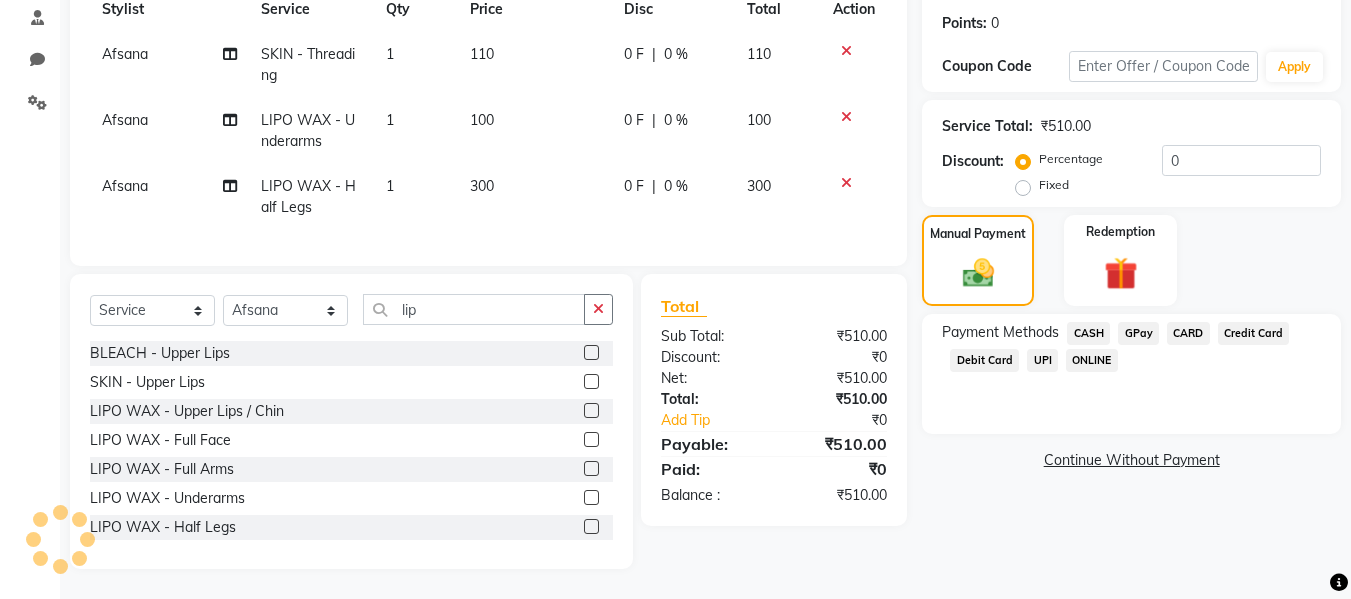 click on "GPay" 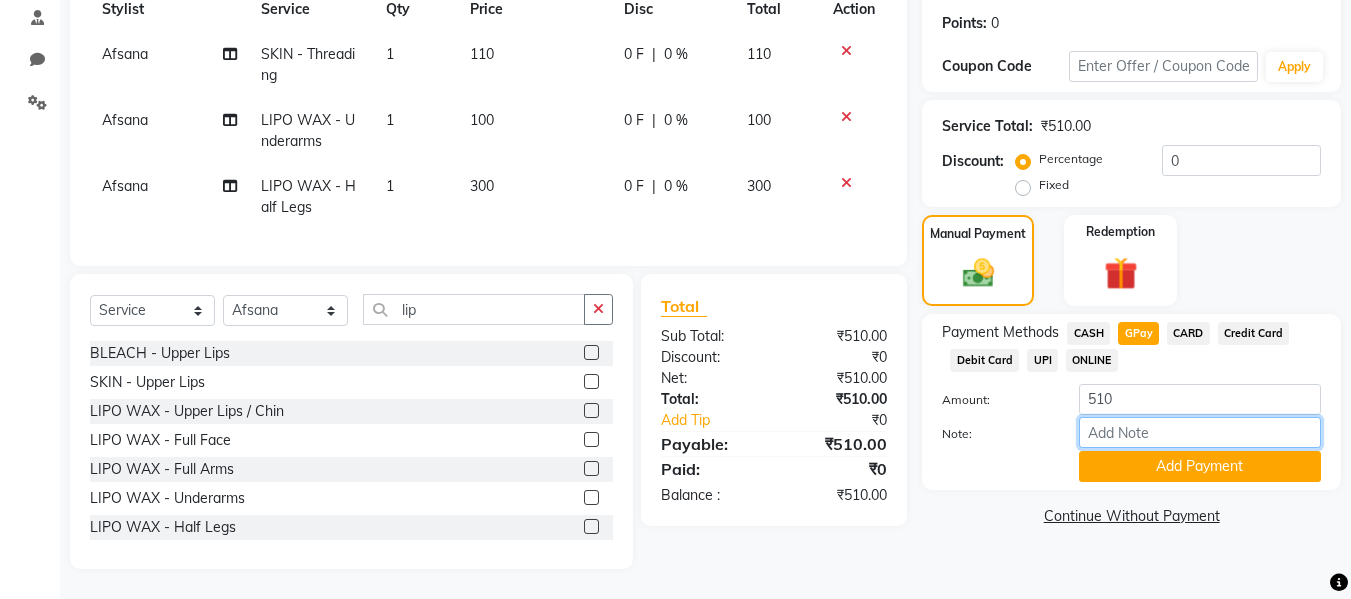 click on "Note:" at bounding box center (1200, 432) 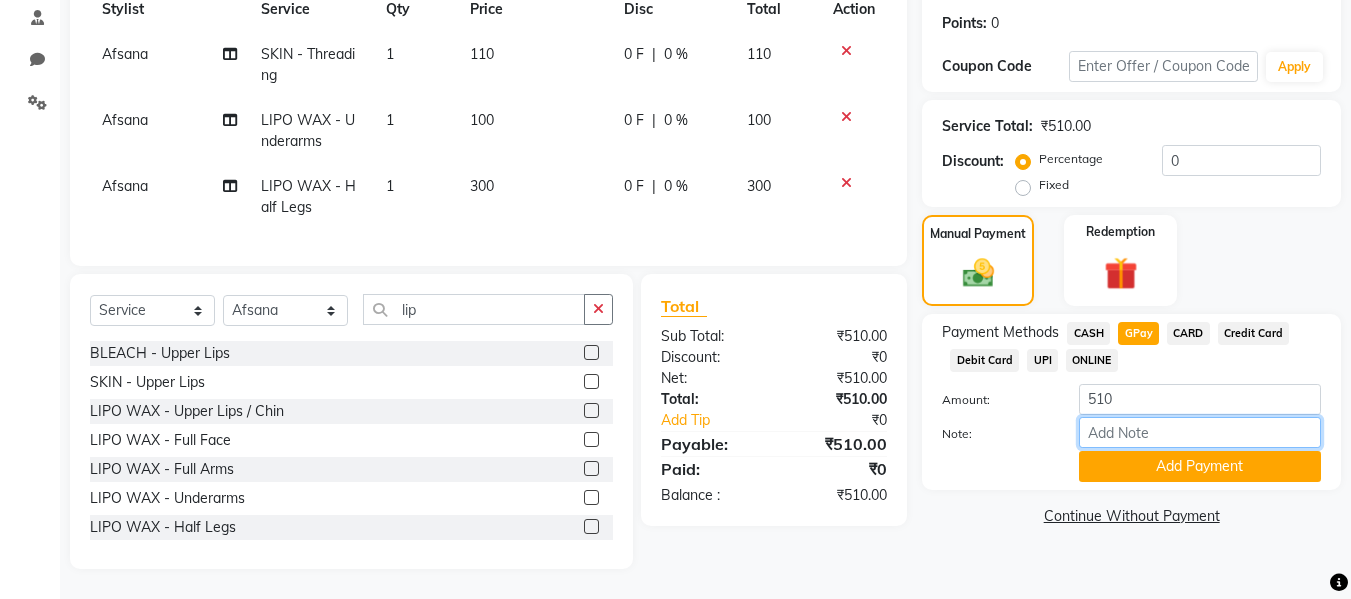 type on "[FIRST]" 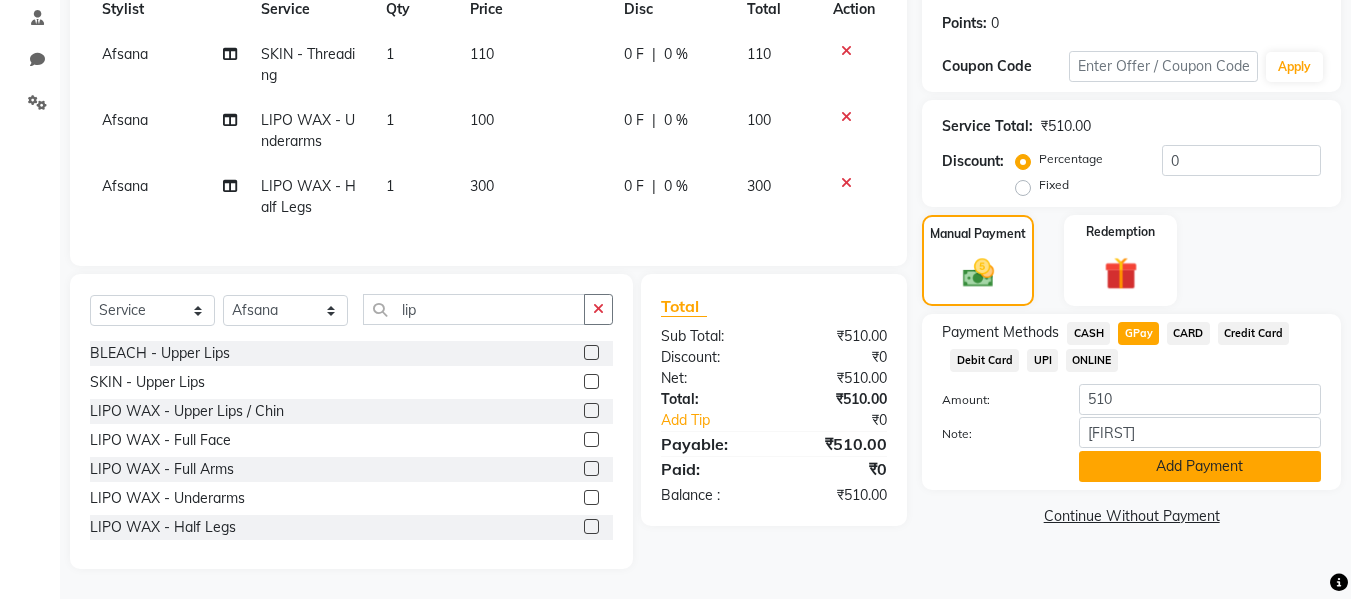 click on "Add Payment" 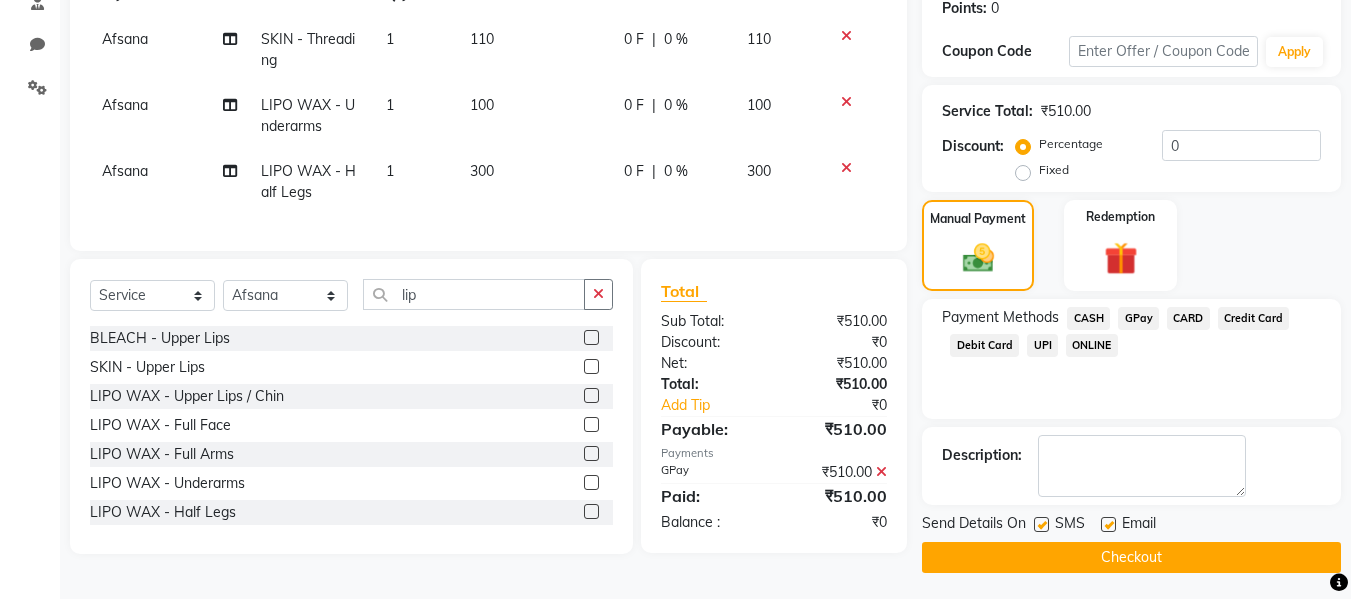 click 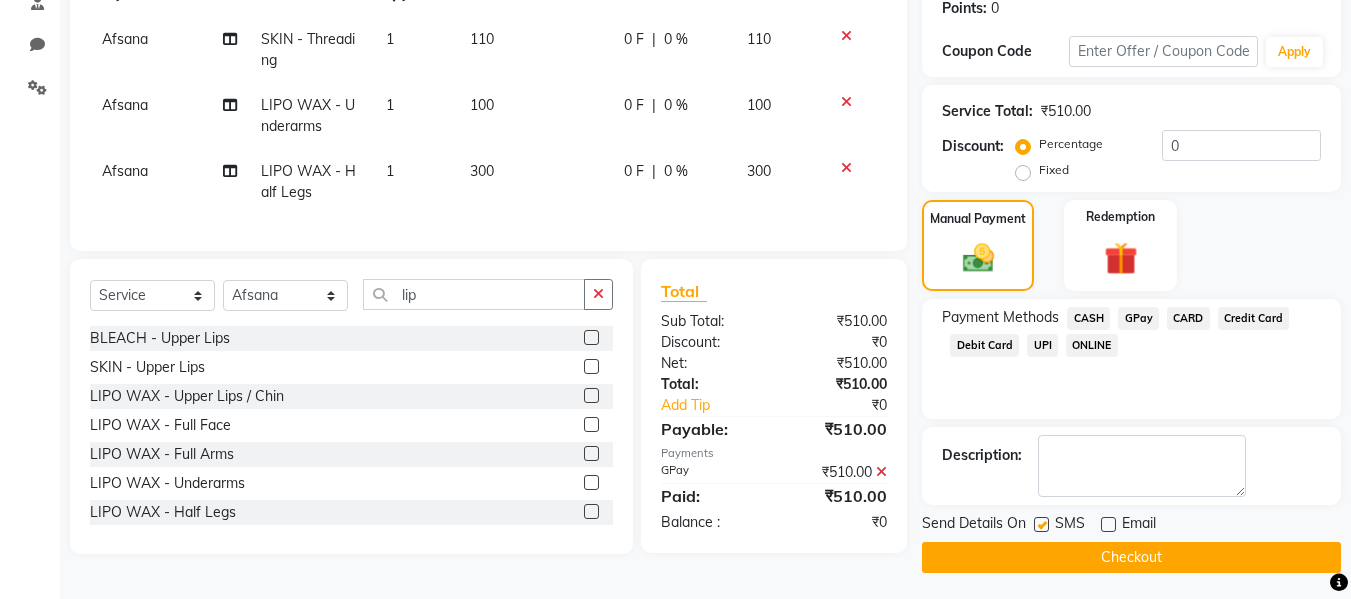 click 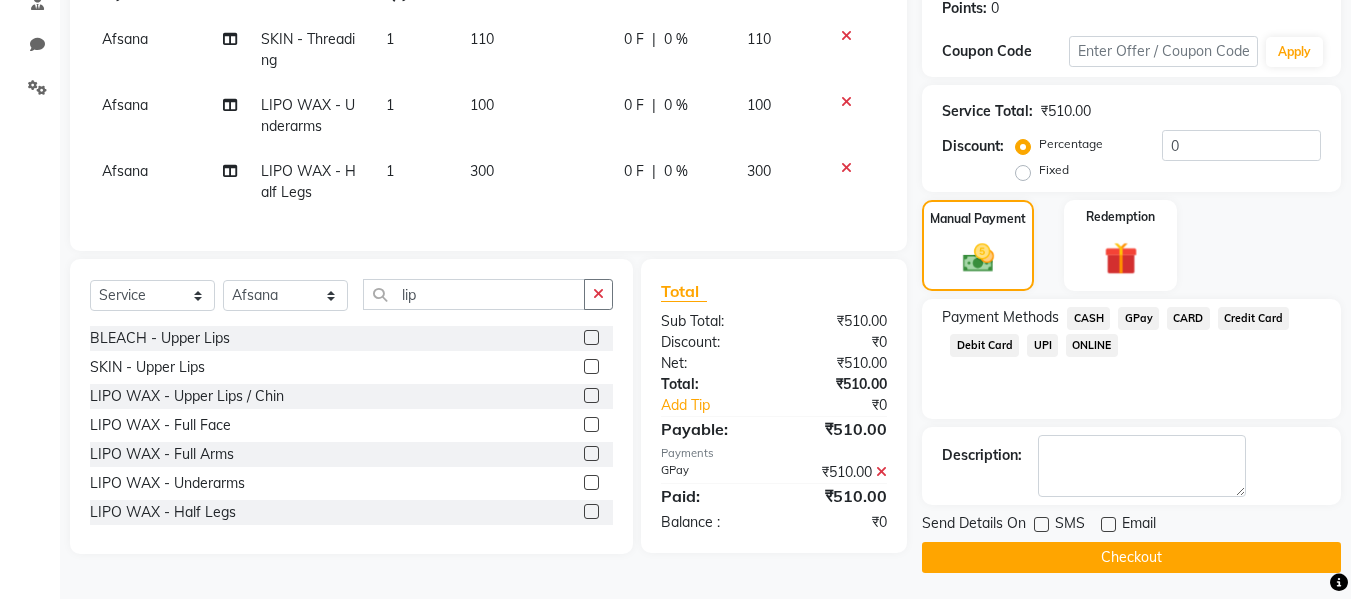 click on "Checkout" 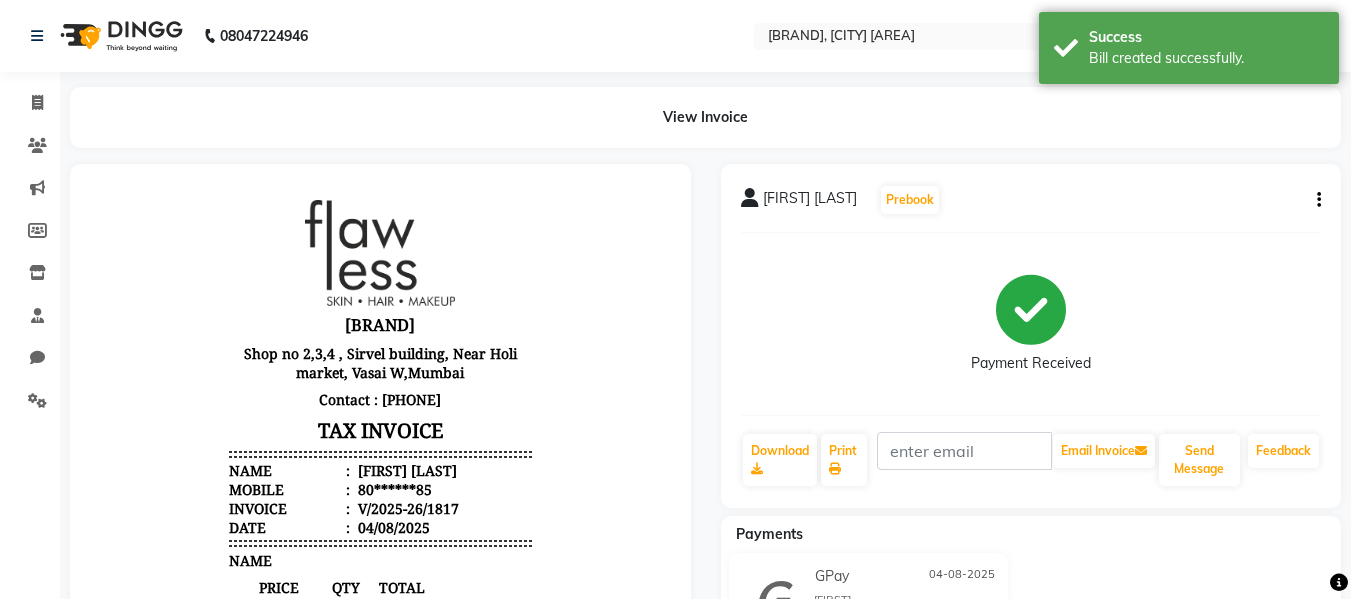 scroll, scrollTop: 0, scrollLeft: 0, axis: both 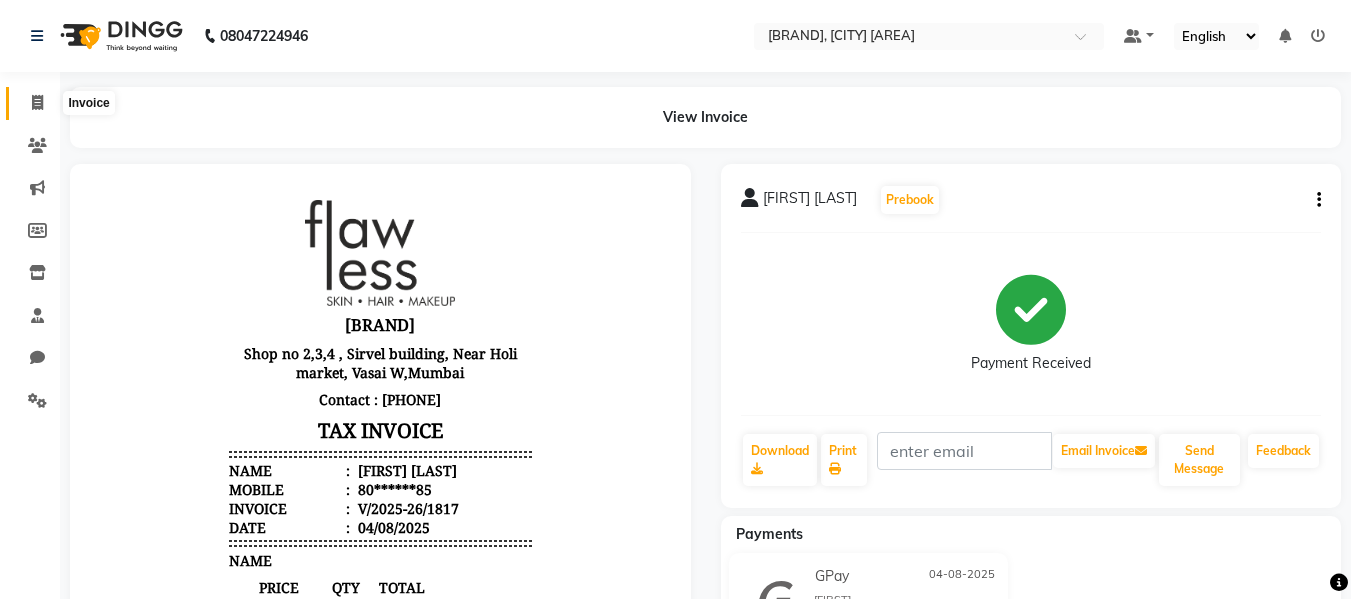 click 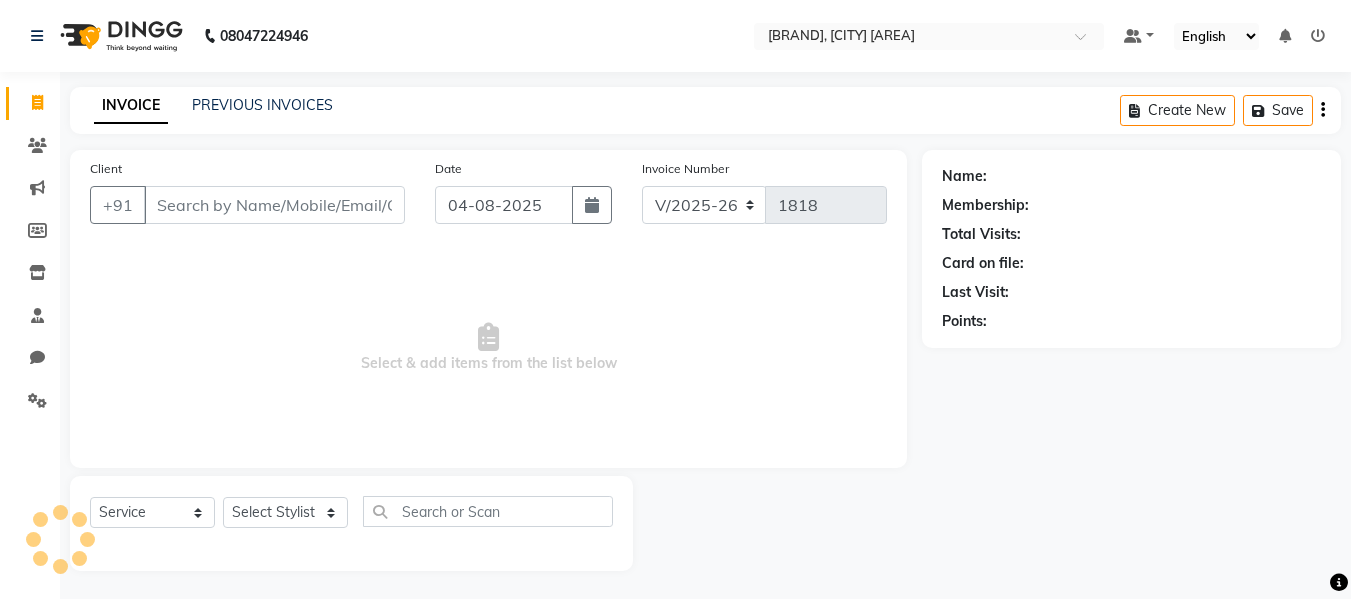 scroll, scrollTop: 2, scrollLeft: 0, axis: vertical 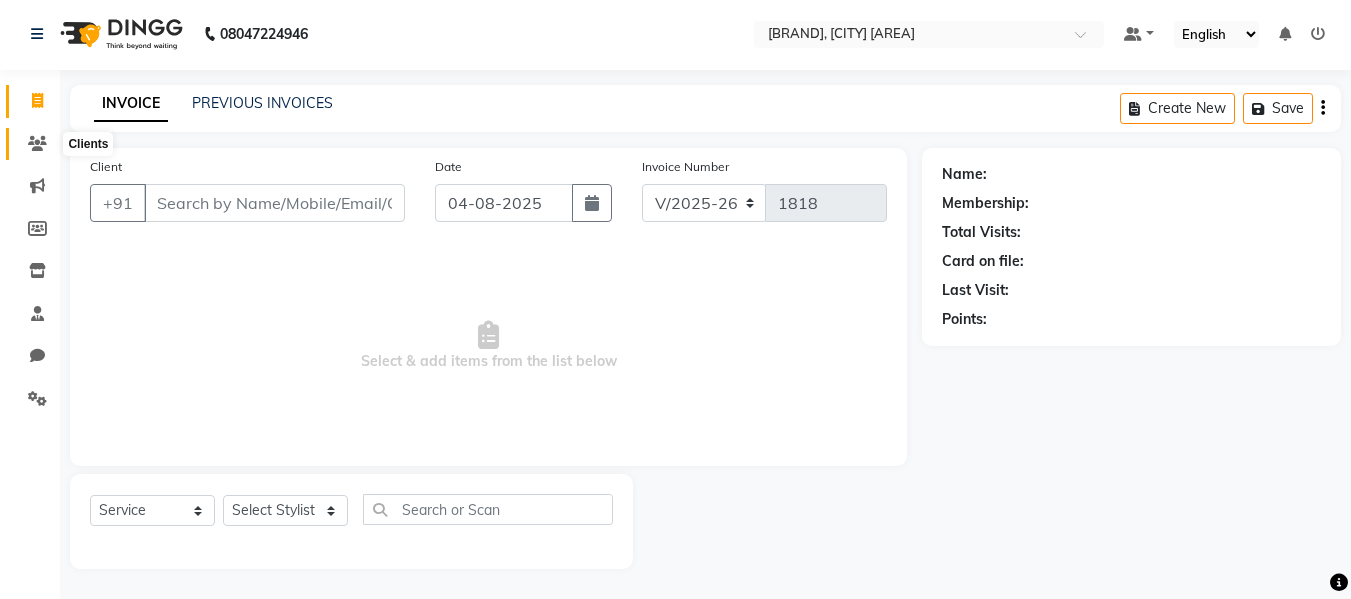 click 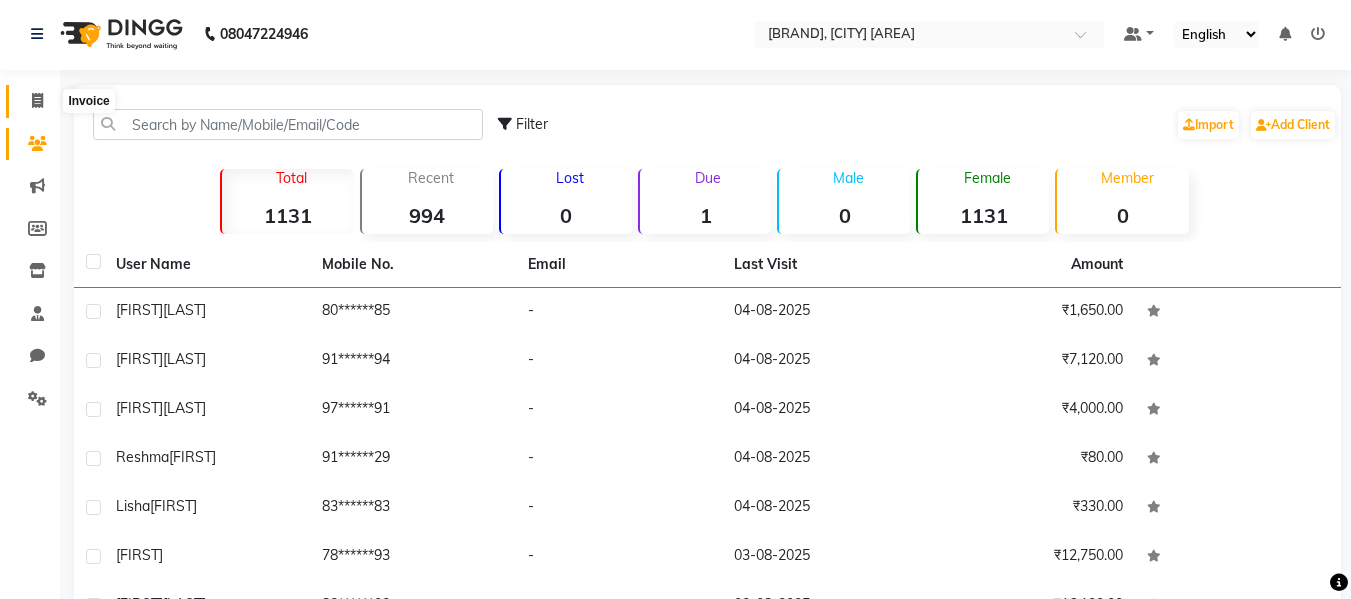 click 